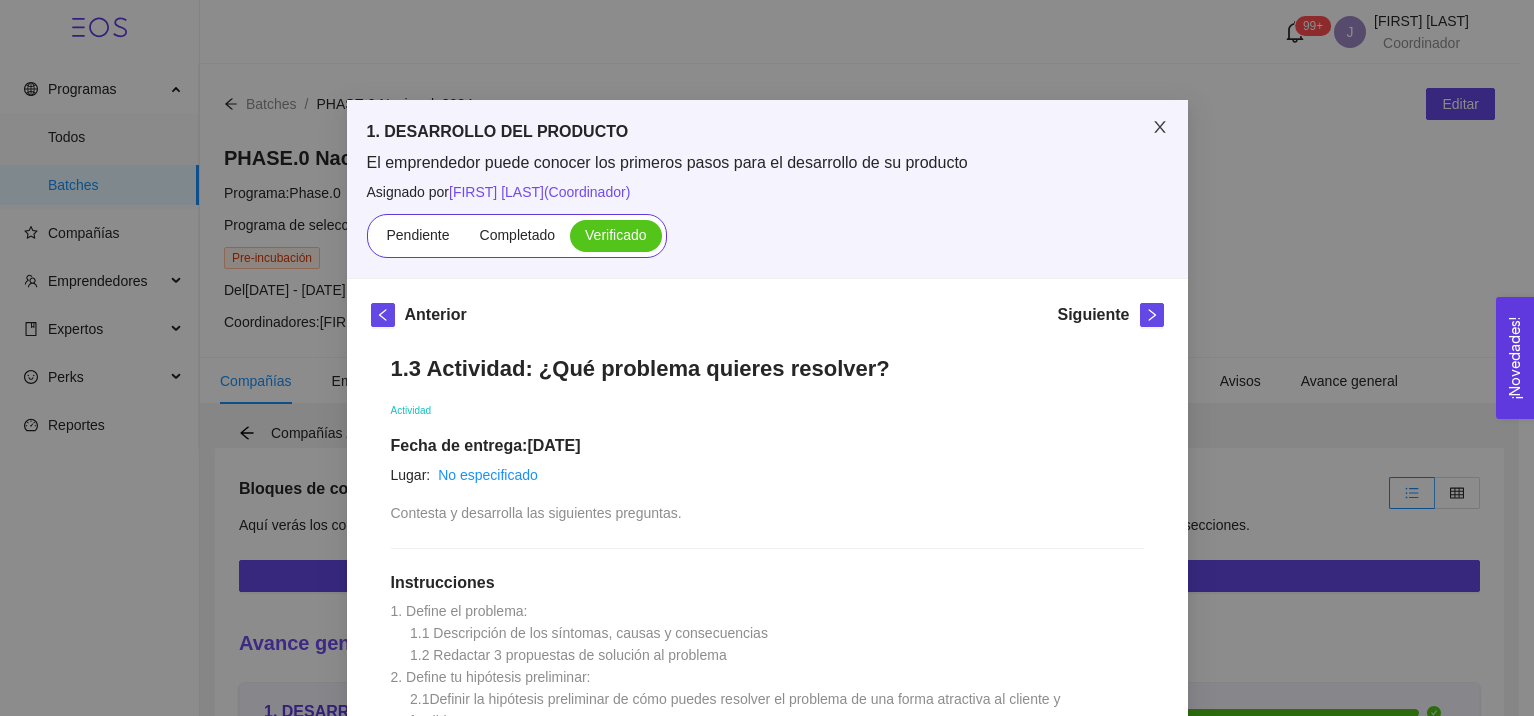 click on "1. DESARROLLO DEL PRODUCTO El emprendedor puede conocer los primeros pasos para el desarrollo de su producto
Asignado por  Ana Sofia Contreras Córdova   ( Coordinador ) Pendiente Completado Verificado Anterior Siguiente 1.3 Actividad: ¿Qué problema quieres resolver? Actividad Fecha de entrega:  22/enero/2025 Lugar: No especificado Contesta y desarrolla las siguientes preguntas.
Instrucciones 1. Define el problema:
1.1 Descripción de los síntomas, causas y consecuencias
1.2 Redactar 3 propuestas de solución al problema
2. Define tu hipótesis preliminar:
2.1Definir la hipótesis preliminar de cómo puedes resolver el problema de una forma atractiva al cliente y
factible
Recursos Historial de entrega J J Jessica  Hidalgo y Costilla Hernandez marcó como verificado ACT 1.3_ ¿Qué problema quieres resolver_.pdf E Elisa  Alfaro Navarrete marcó como completado E Entregado Comentarios Enviar comentarios Cancelar Aceptar" at bounding box center [767, 358] 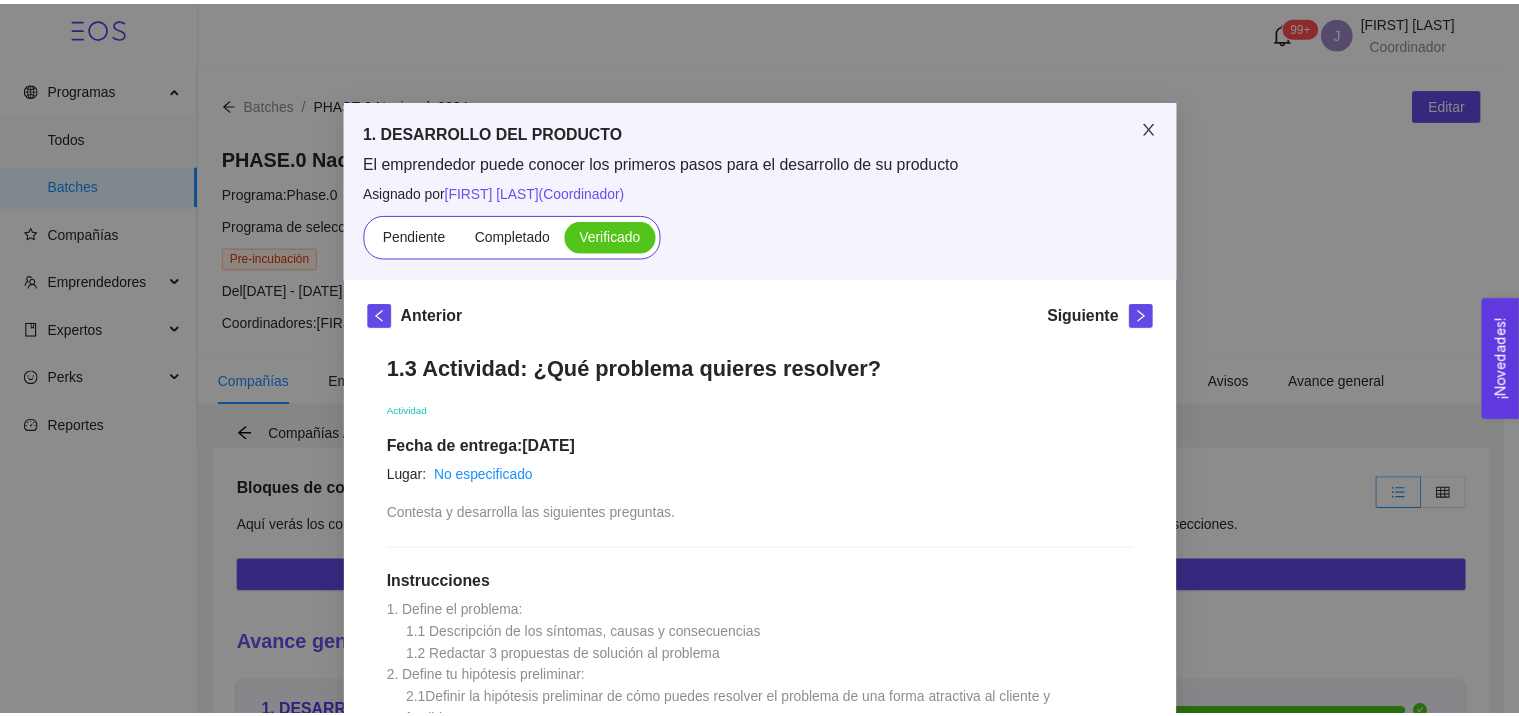 scroll, scrollTop: 553, scrollLeft: 0, axis: vertical 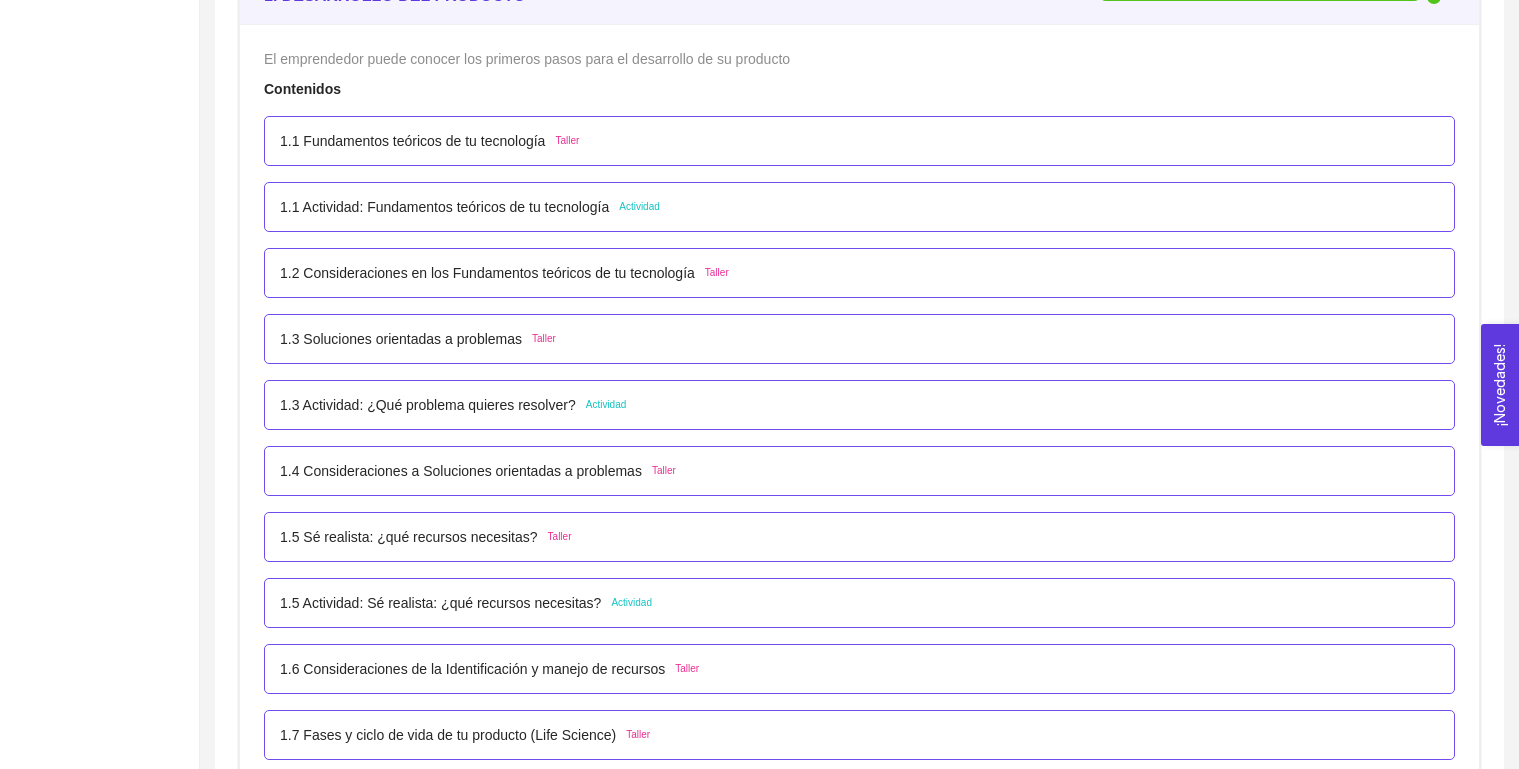 click on "1.1 Fundamentos teóricos de tu tecnología Taller" at bounding box center (859, 141) 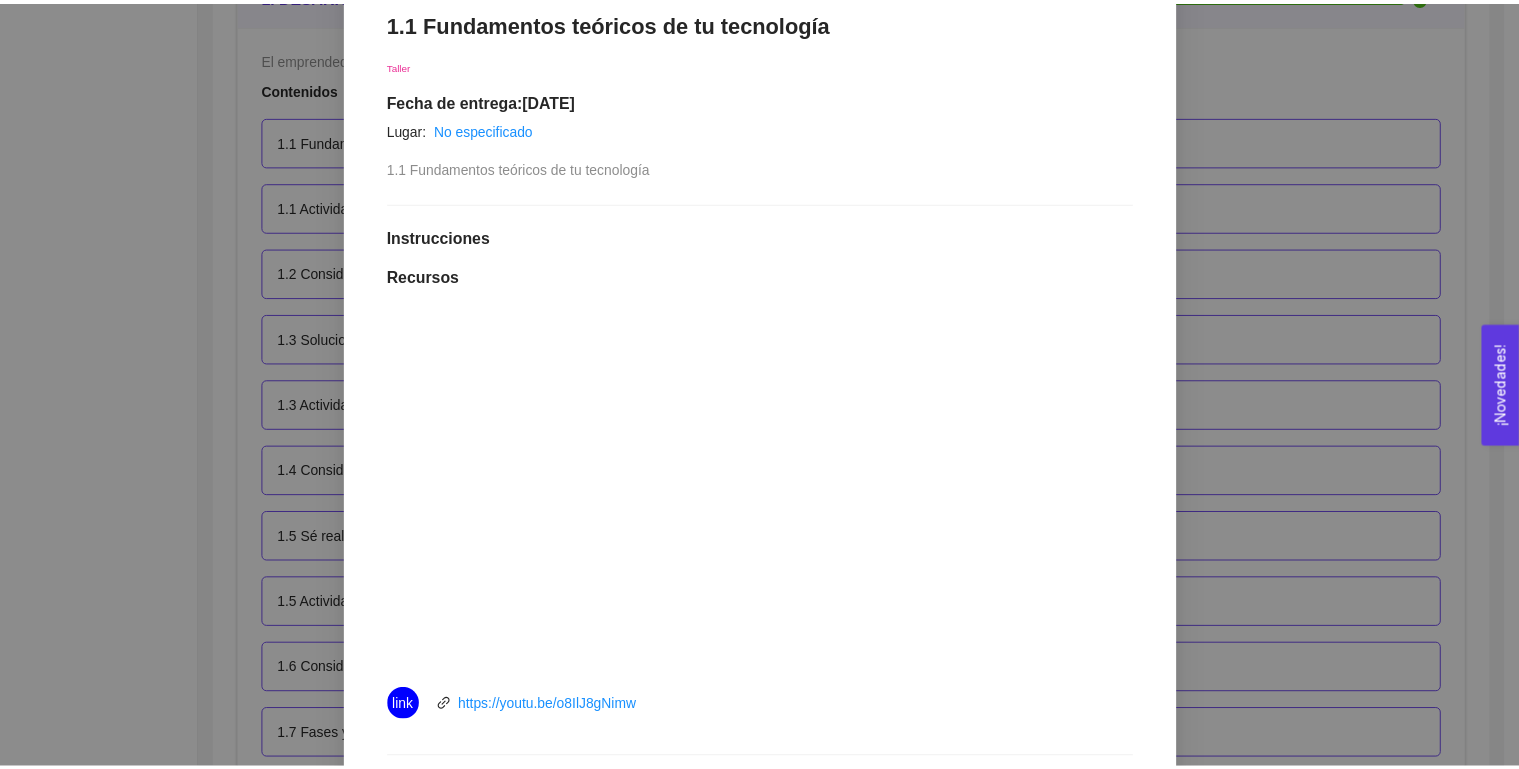 scroll, scrollTop: 332, scrollLeft: 0, axis: vertical 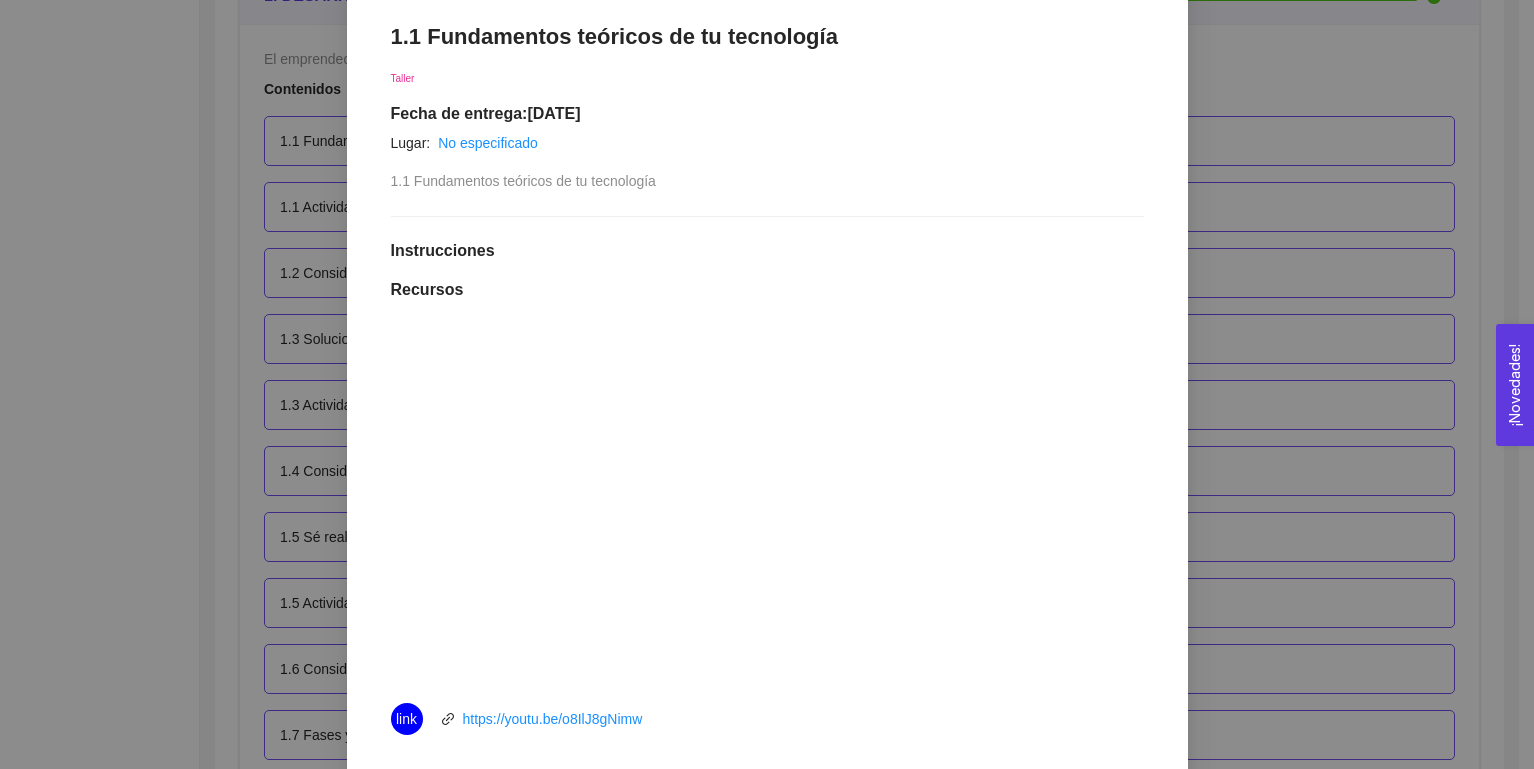 click on "1. DESARROLLO DEL PRODUCTO El emprendedor puede conocer los primeros pasos para el desarrollo de su producto
Asignado por  Ana Sofia Contreras Córdova   ( Coordinador ) Pendiente Completado Verificado Anterior Siguiente 1.1 Fundamentos teóricos de tu tecnología Taller Fecha de entrega:  20/enero/2025 Lugar: No especificado 1.1 Fundamentos teóricos de tu tecnología Instrucciones Recursos link https://youtu.be/o8IlJ8gNimw Historial de entrega J Jessica  Hidalgo y Costilla Hernandez marcó como verificado E Elisa  Alfaro Navarrete marcó como completado Comentarios Enviar comentarios Cancelar Aceptar" at bounding box center (767, 384) 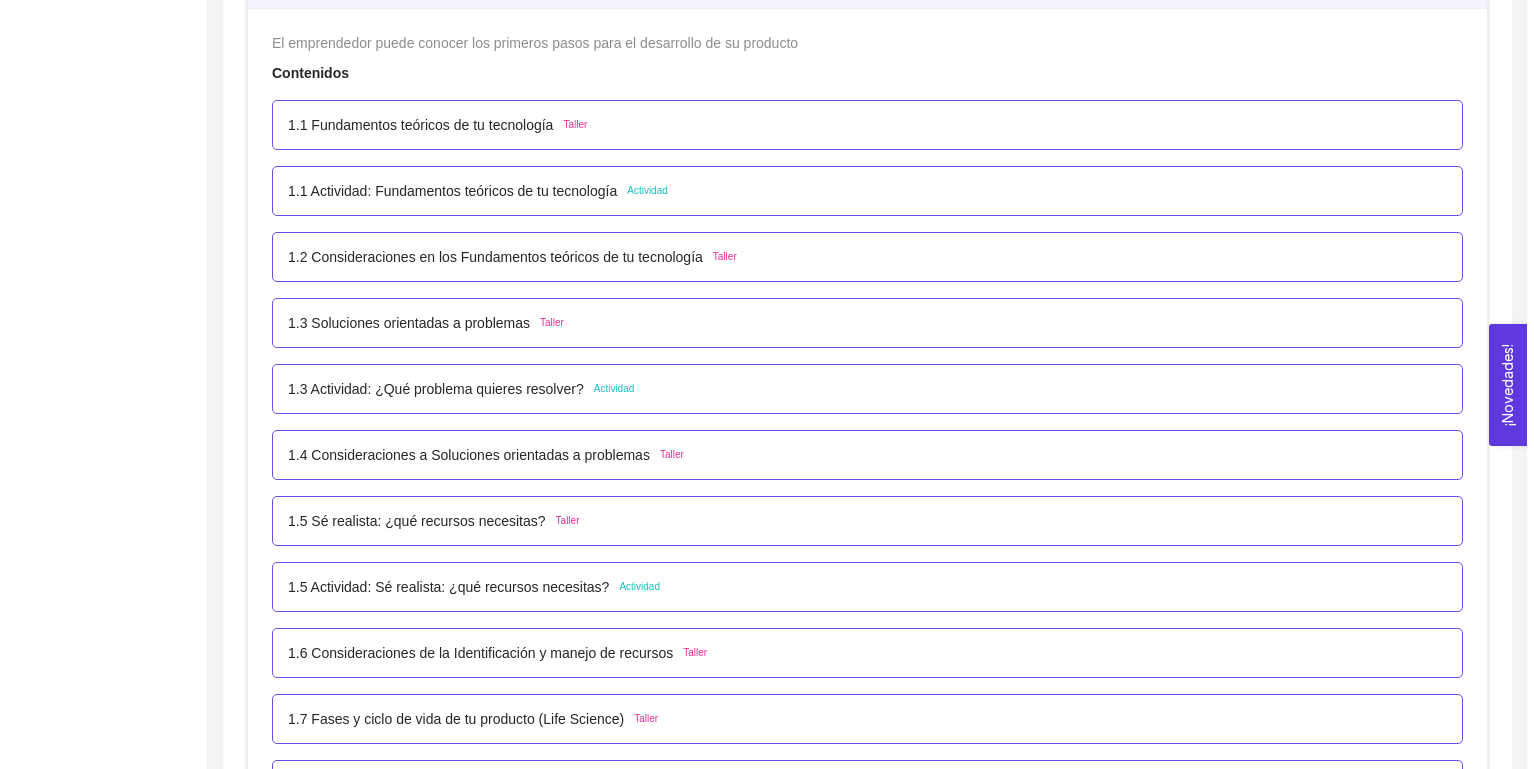 scroll, scrollTop: 733, scrollLeft: 0, axis: vertical 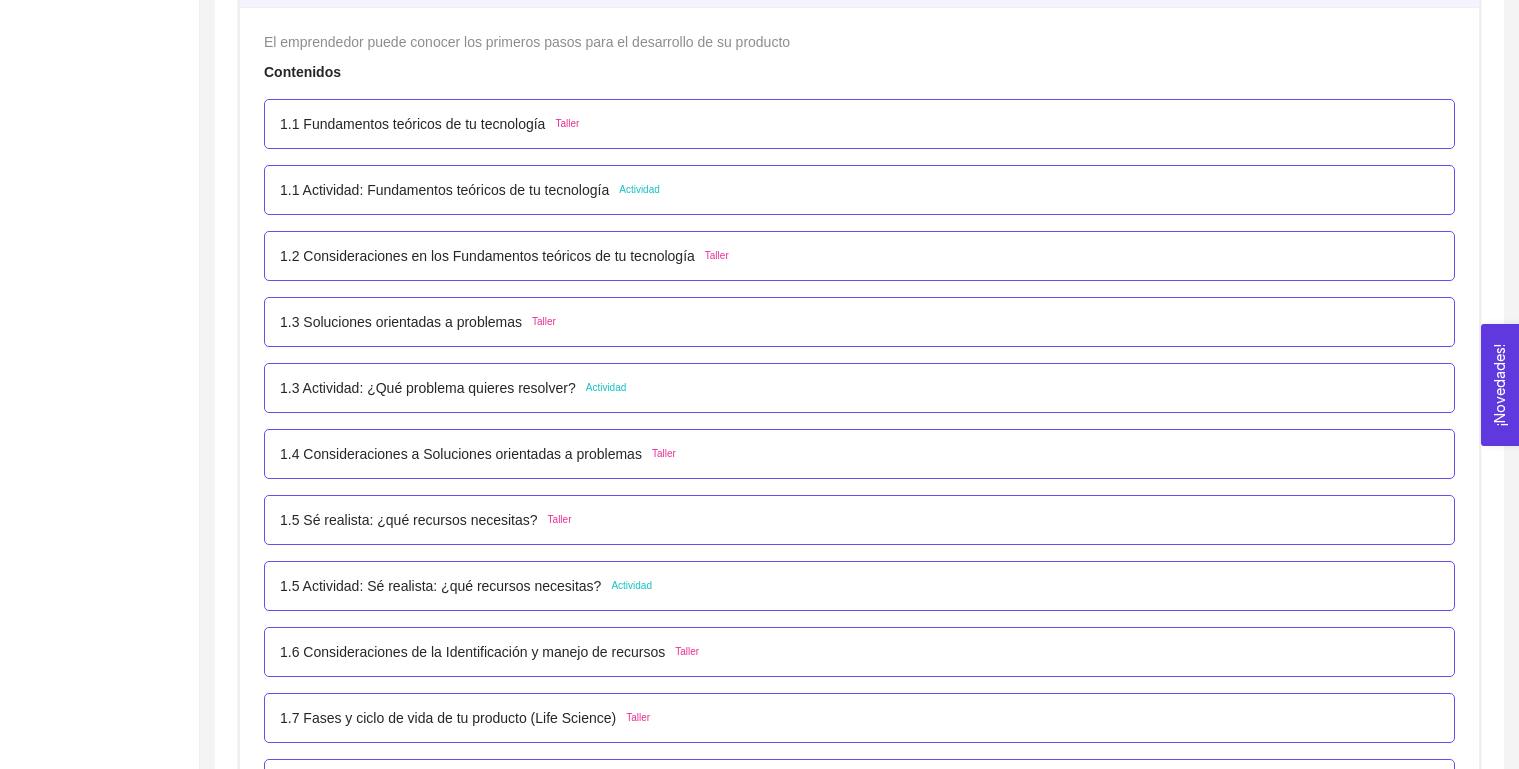 click on "1.1 Actividad: Fundamentos teóricos de tu tecnología" at bounding box center [444, 190] 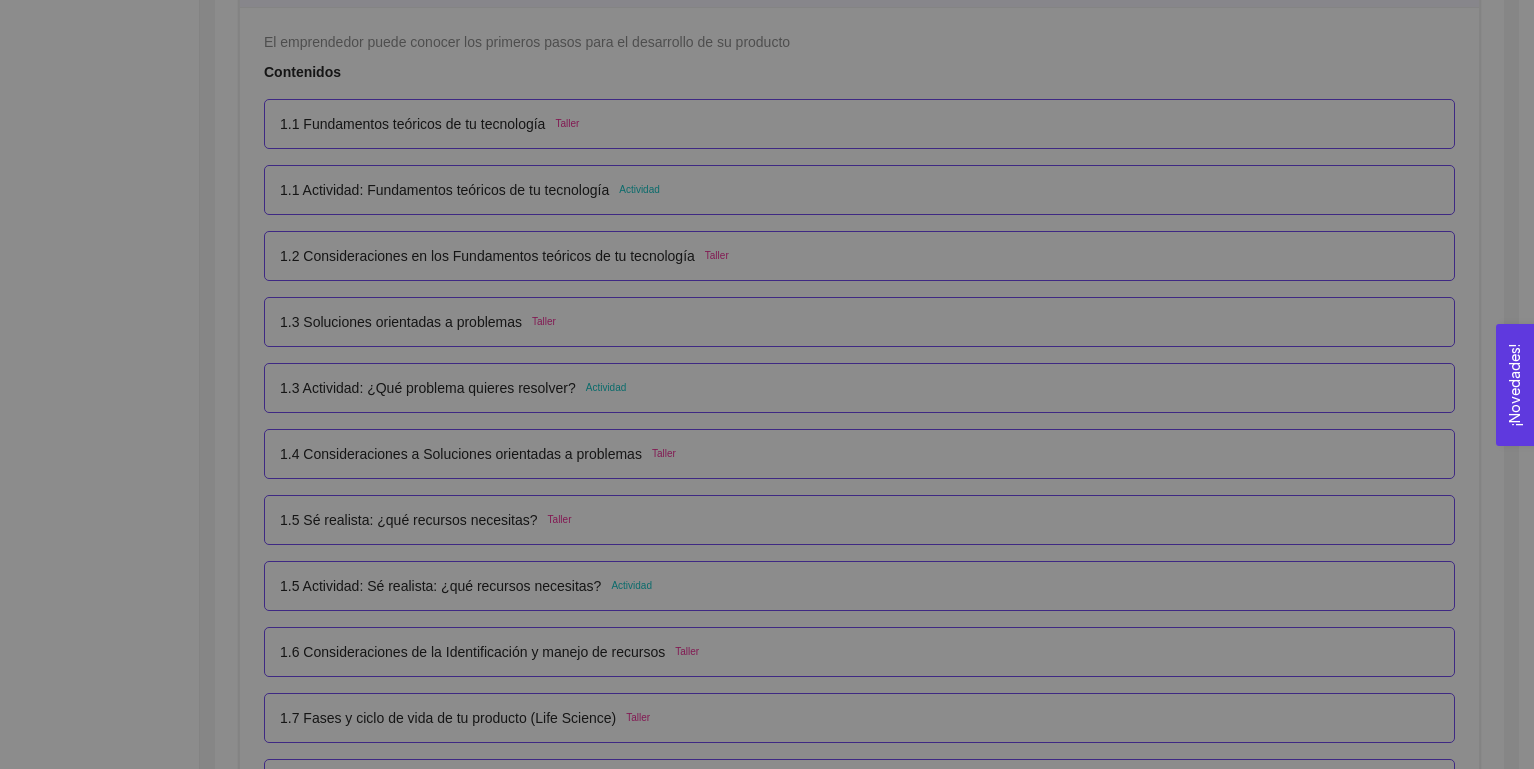 scroll, scrollTop: 0, scrollLeft: 0, axis: both 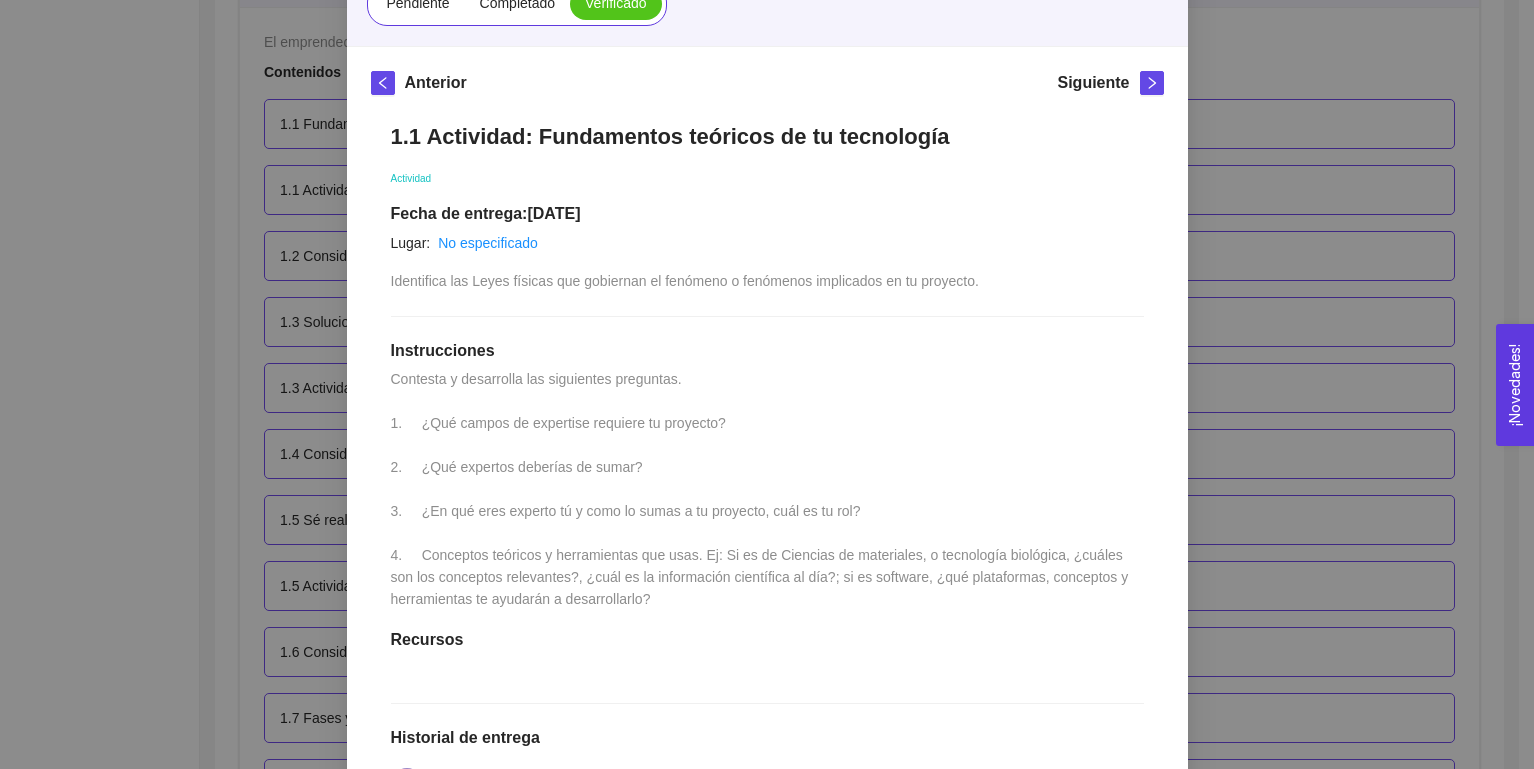 click on "1. DESARROLLO DEL PRODUCTO El emprendedor puede conocer los primeros pasos para el desarrollo de su producto
Asignado por  Ana Sofia Contreras Córdova   ( Coordinador ) Pendiente Completado Verificado Anterior Siguiente 1.1 Actividad: Fundamentos teóricos de tu tecnología Actividad Fecha de entrega:  20/enero/2025 Lugar: No especificado Identifica las Leyes físicas que gobiernan el fenómeno o fenómenos implicados en tu proyecto.
Instrucciones Contesta y desarrolla las siguientes preguntas.
1.	¿Qué campos de expertise requiere tu proyecto?
2.	¿Qué expertos deberías de sumar?
3.	¿En qué eres experto tú y como lo sumas a tu proyecto, cuál es tu rol?
4.	Conceptos teóricos y herramientas que usas. Ej: Si es de Ciencias de materiales, o tecnología biológica, ¿cuáles son los conceptos relevantes?, ¿cuál es la información científica al día?; si es software, ¿qué plataformas, conceptos y herramientas te ayudarán a desarrollarlo?
Recursos Historial de entrega J E Entregado  E AL" at bounding box center (767, 384) 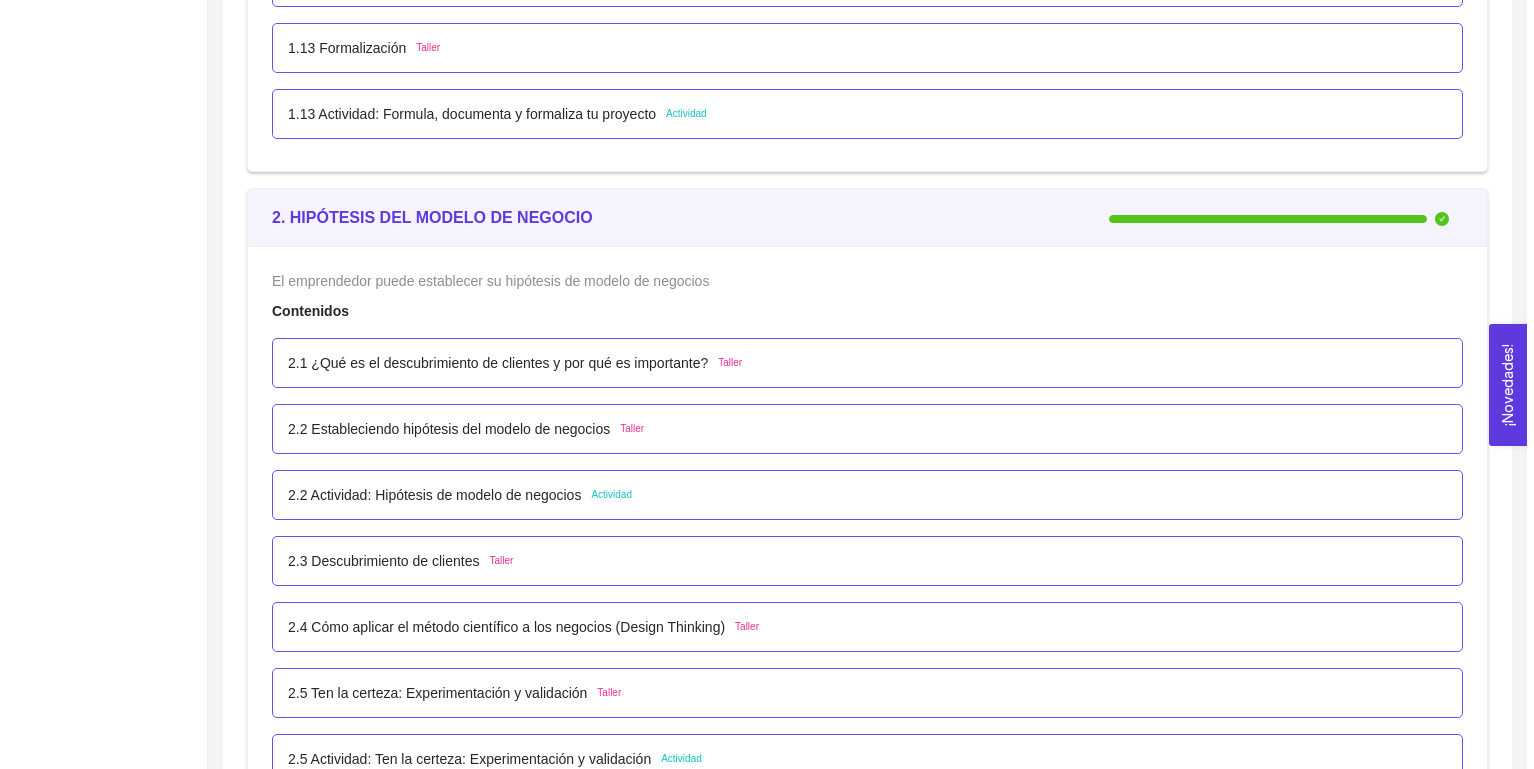 scroll, scrollTop: 2128, scrollLeft: 0, axis: vertical 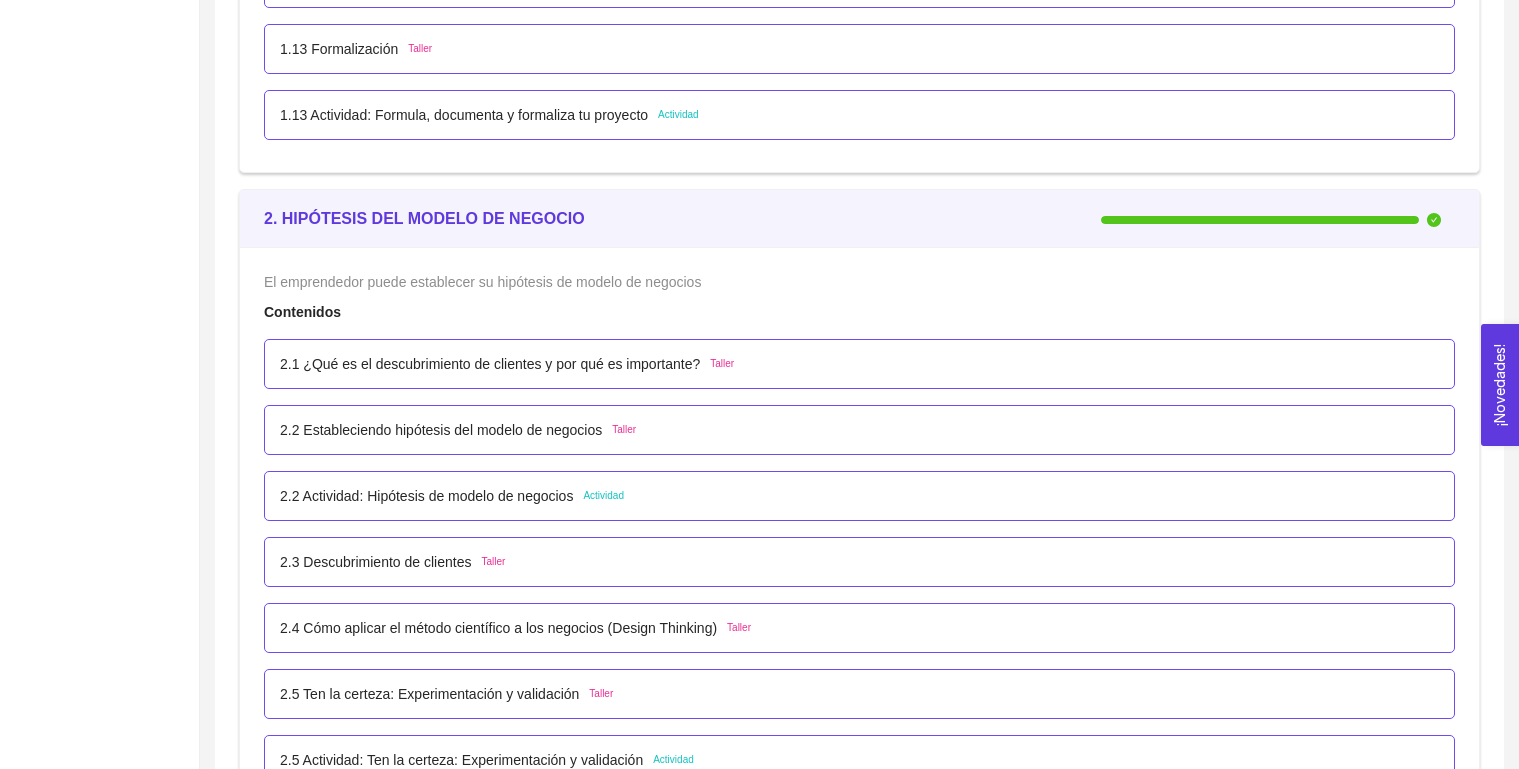 click on "2.2 Actividad: Hipótesis de modelo de negocios" at bounding box center (426, 496) 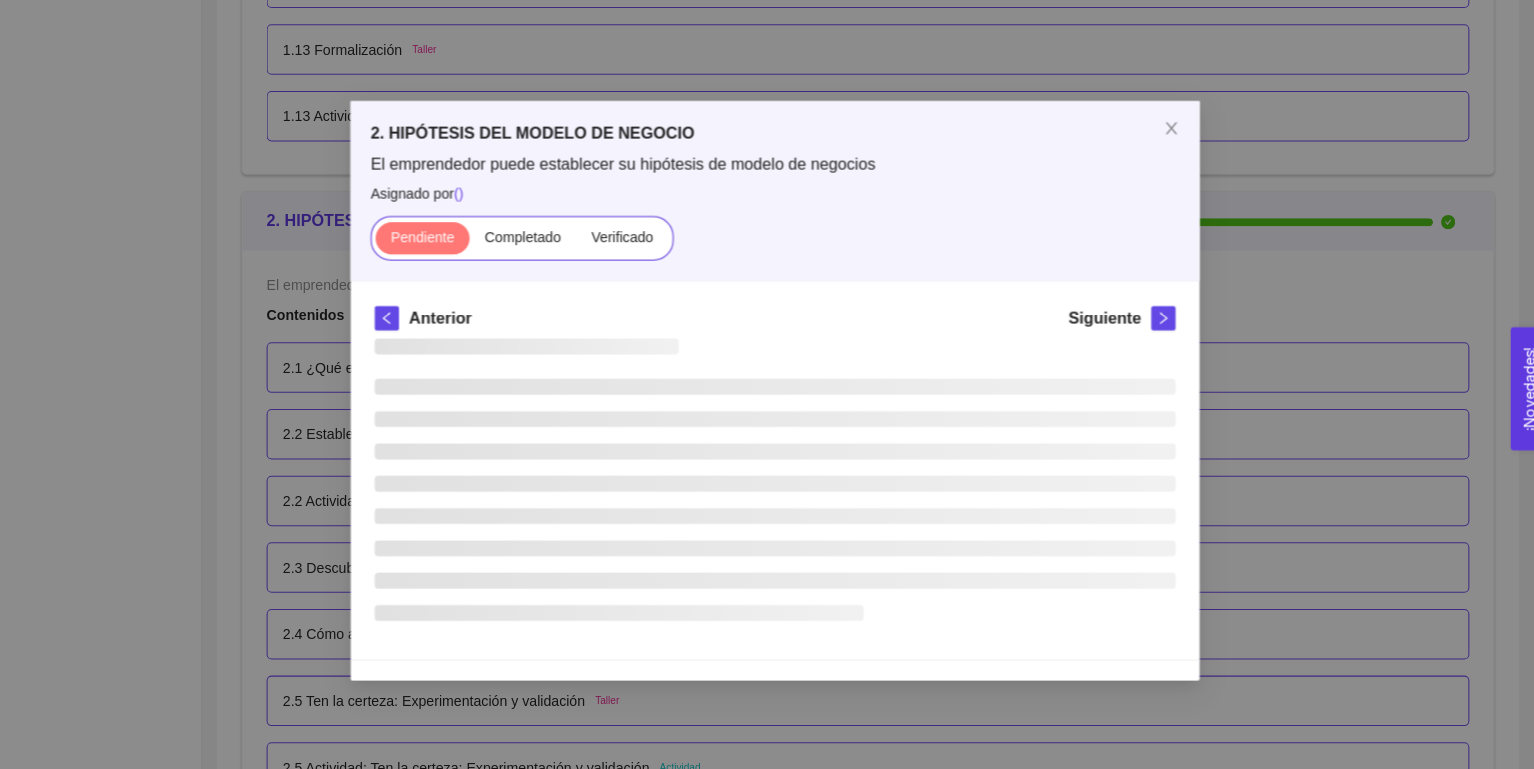 scroll, scrollTop: 0, scrollLeft: 0, axis: both 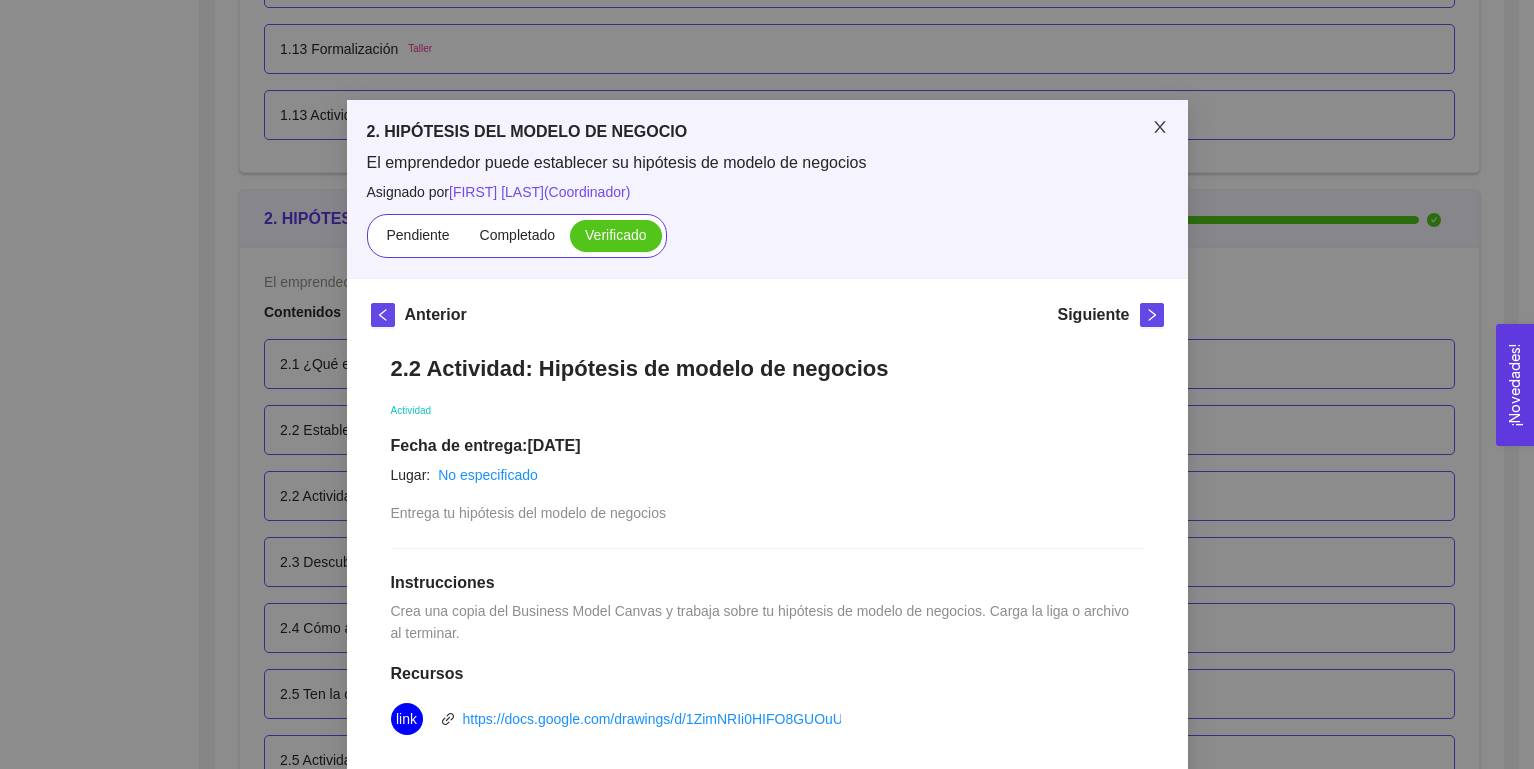 click at bounding box center [1160, 128] 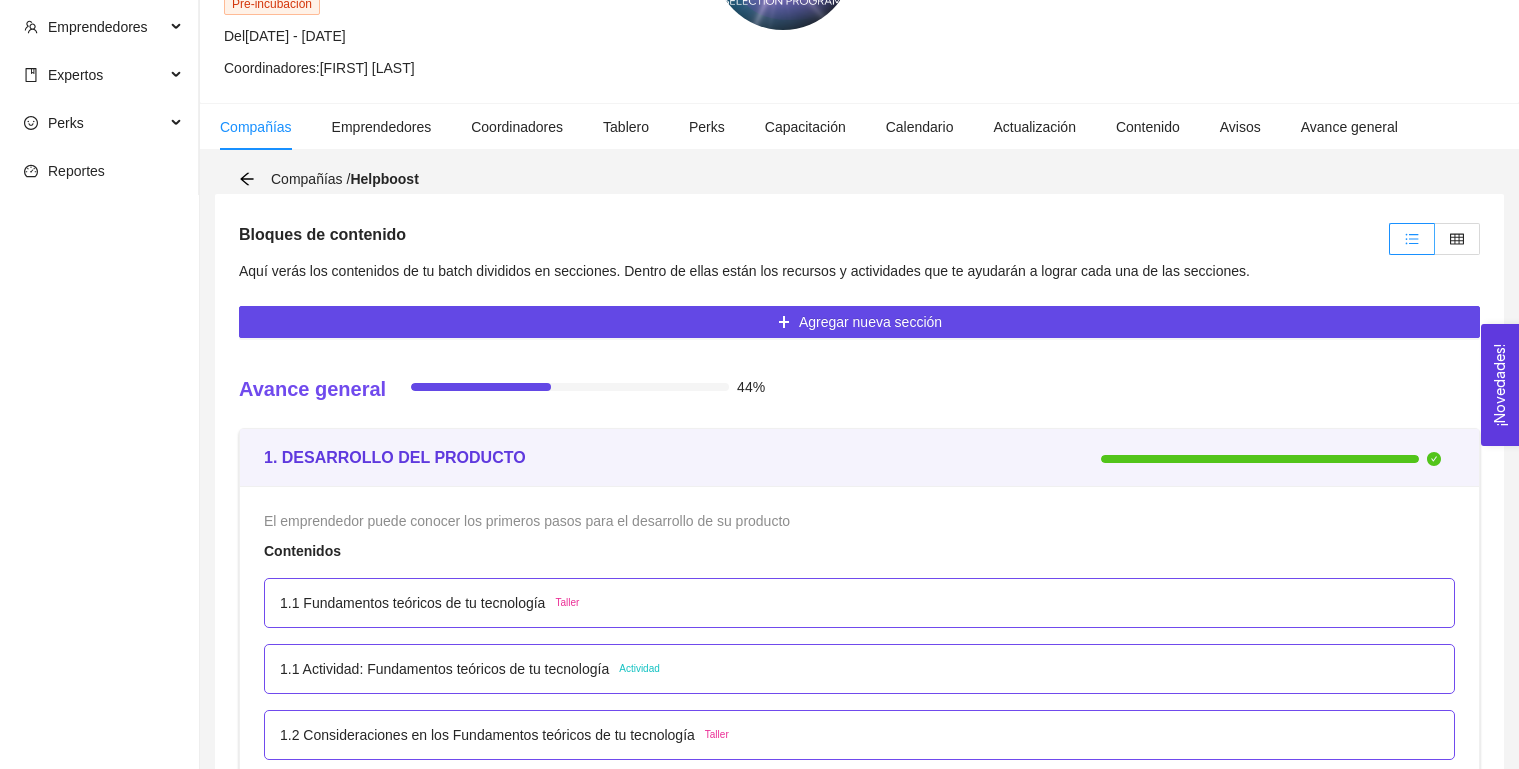scroll, scrollTop: 249, scrollLeft: 0, axis: vertical 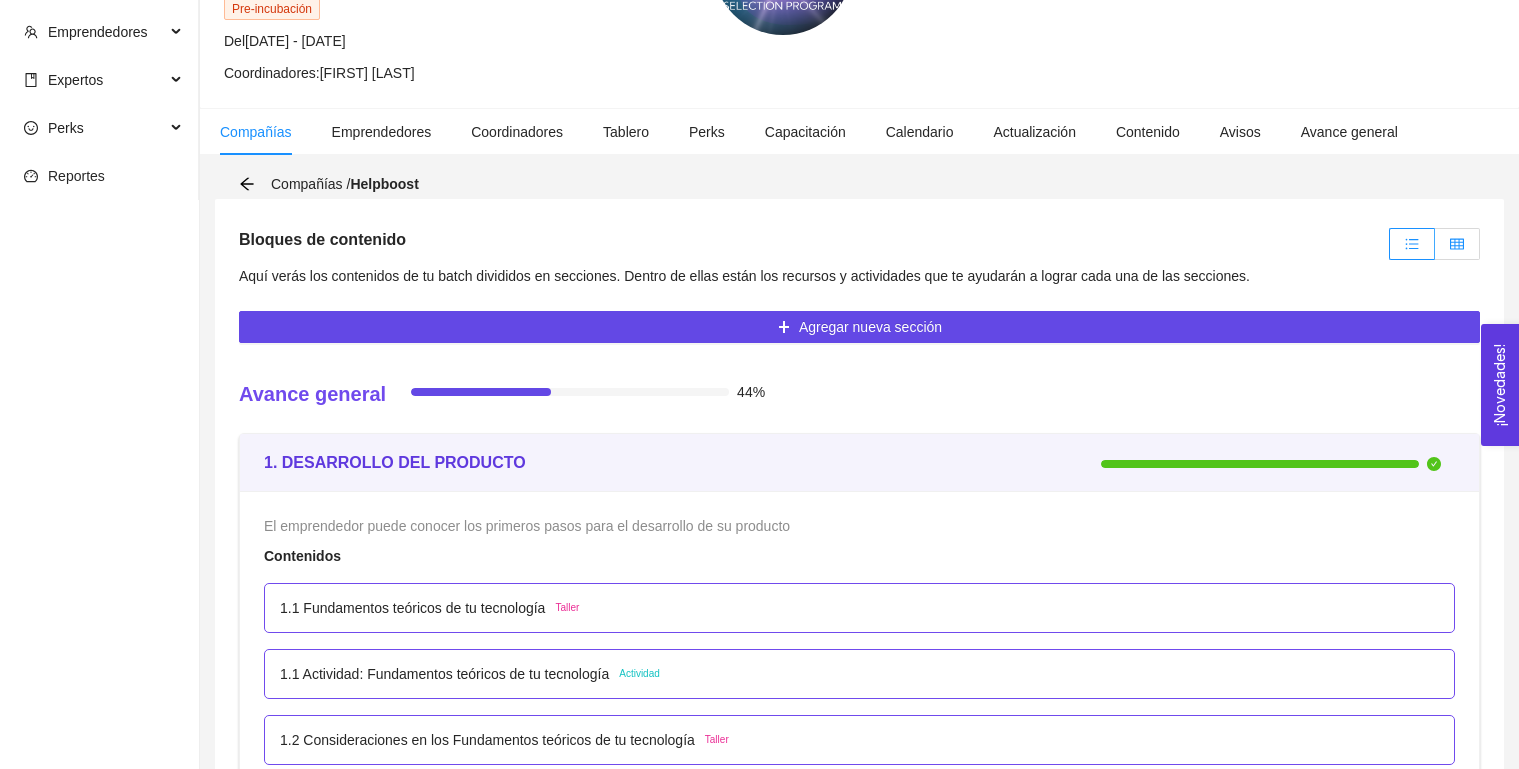 click at bounding box center (1457, 244) 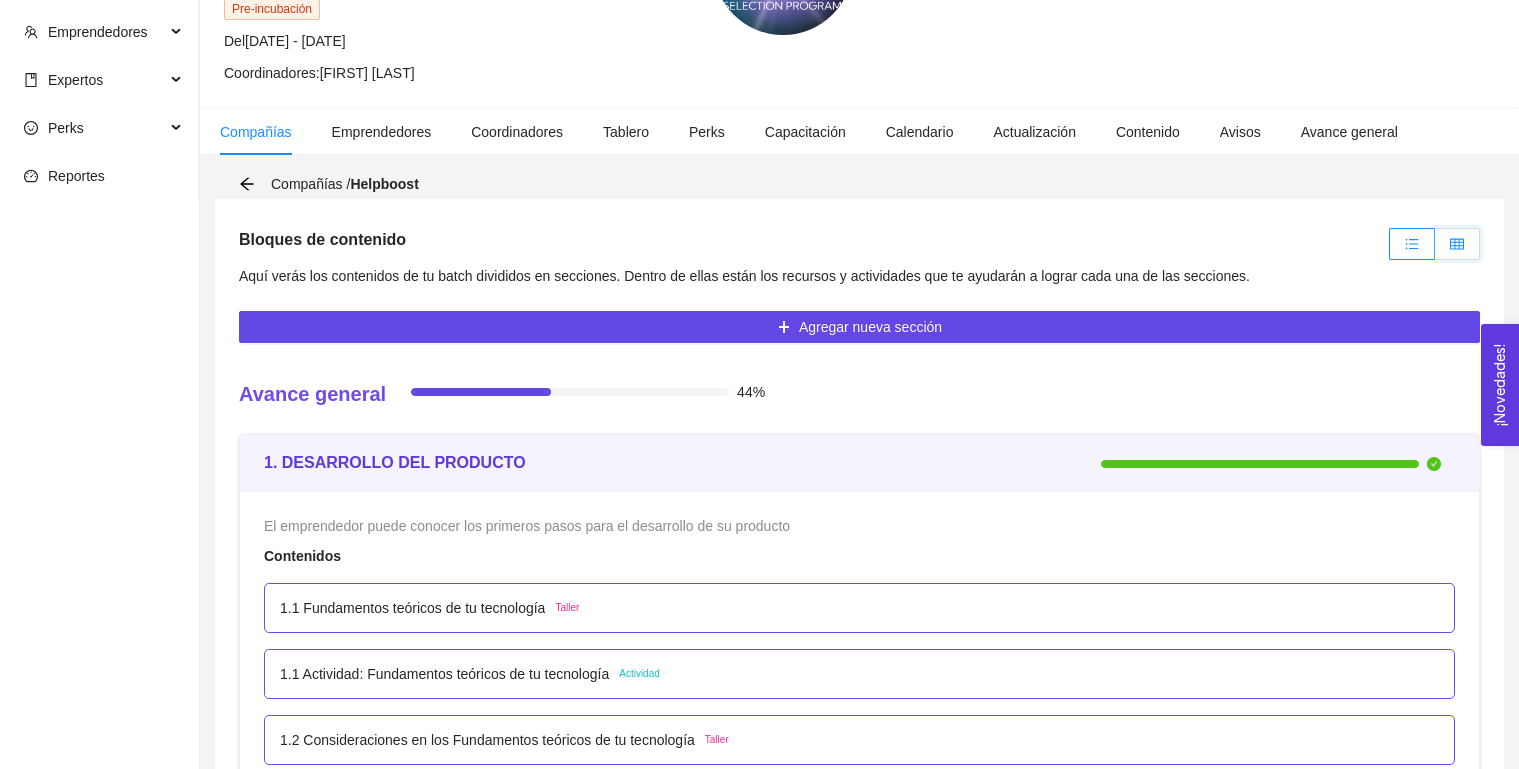 click at bounding box center (1435, 249) 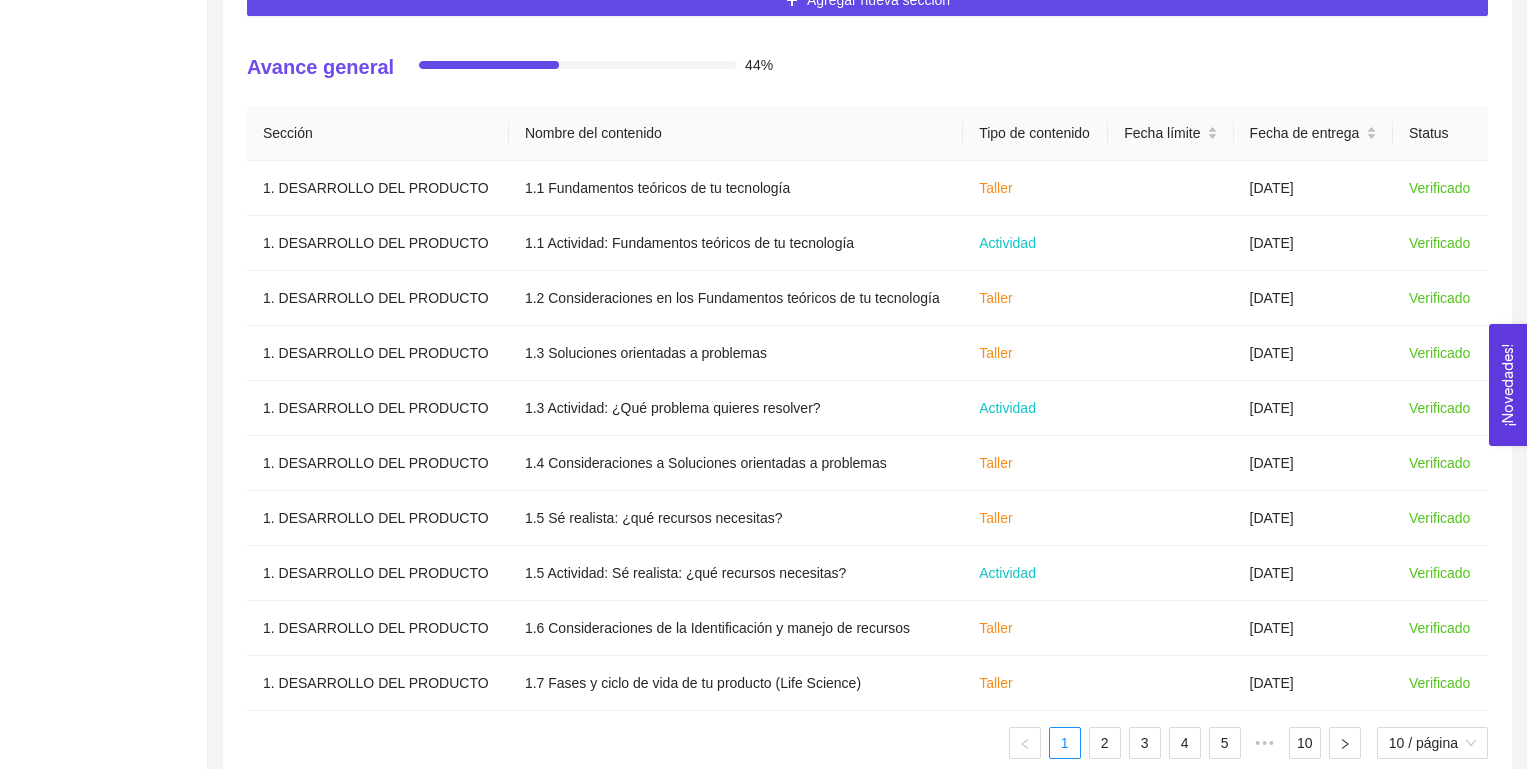 scroll, scrollTop: 442, scrollLeft: 0, axis: vertical 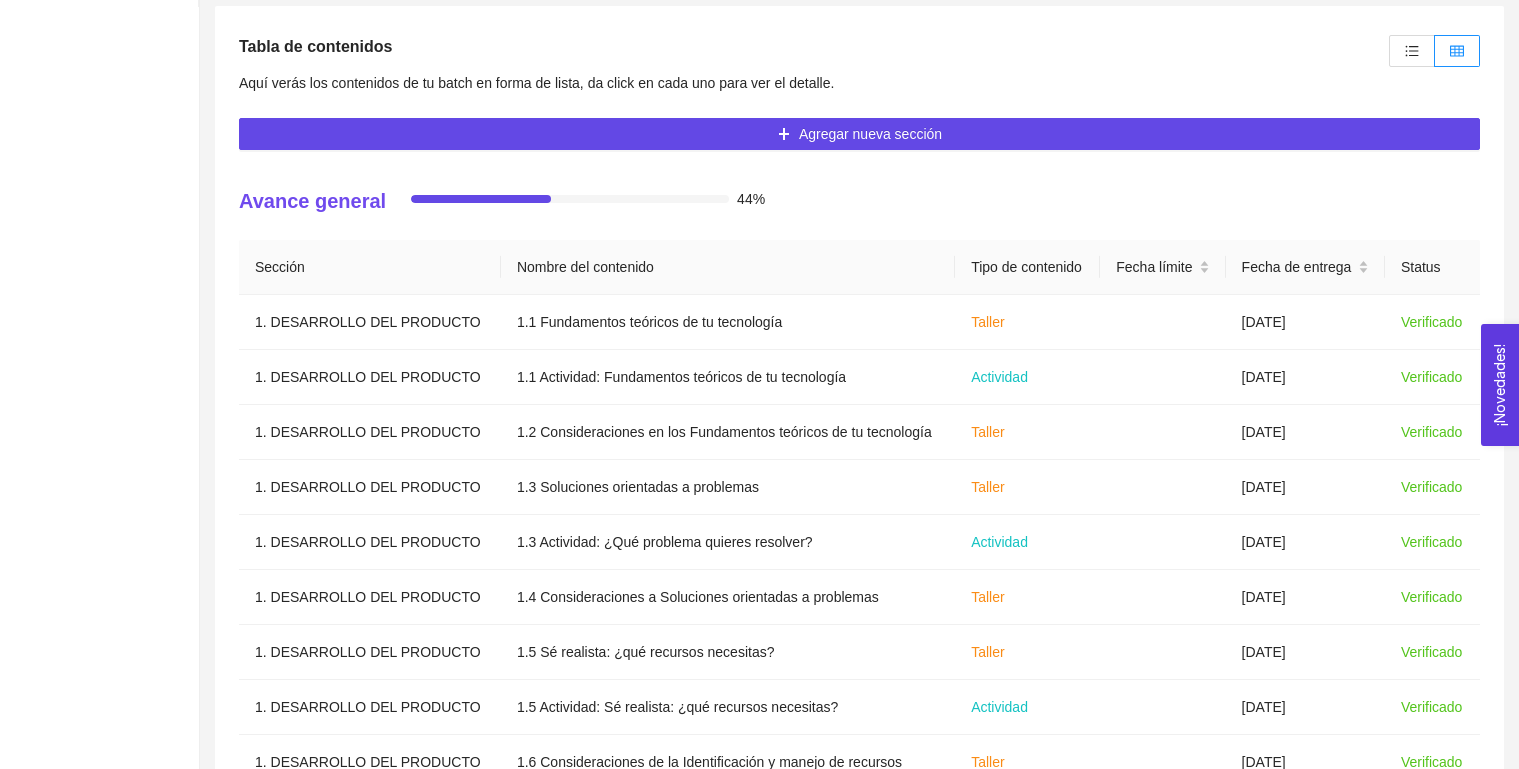 click at bounding box center [1432, 51] 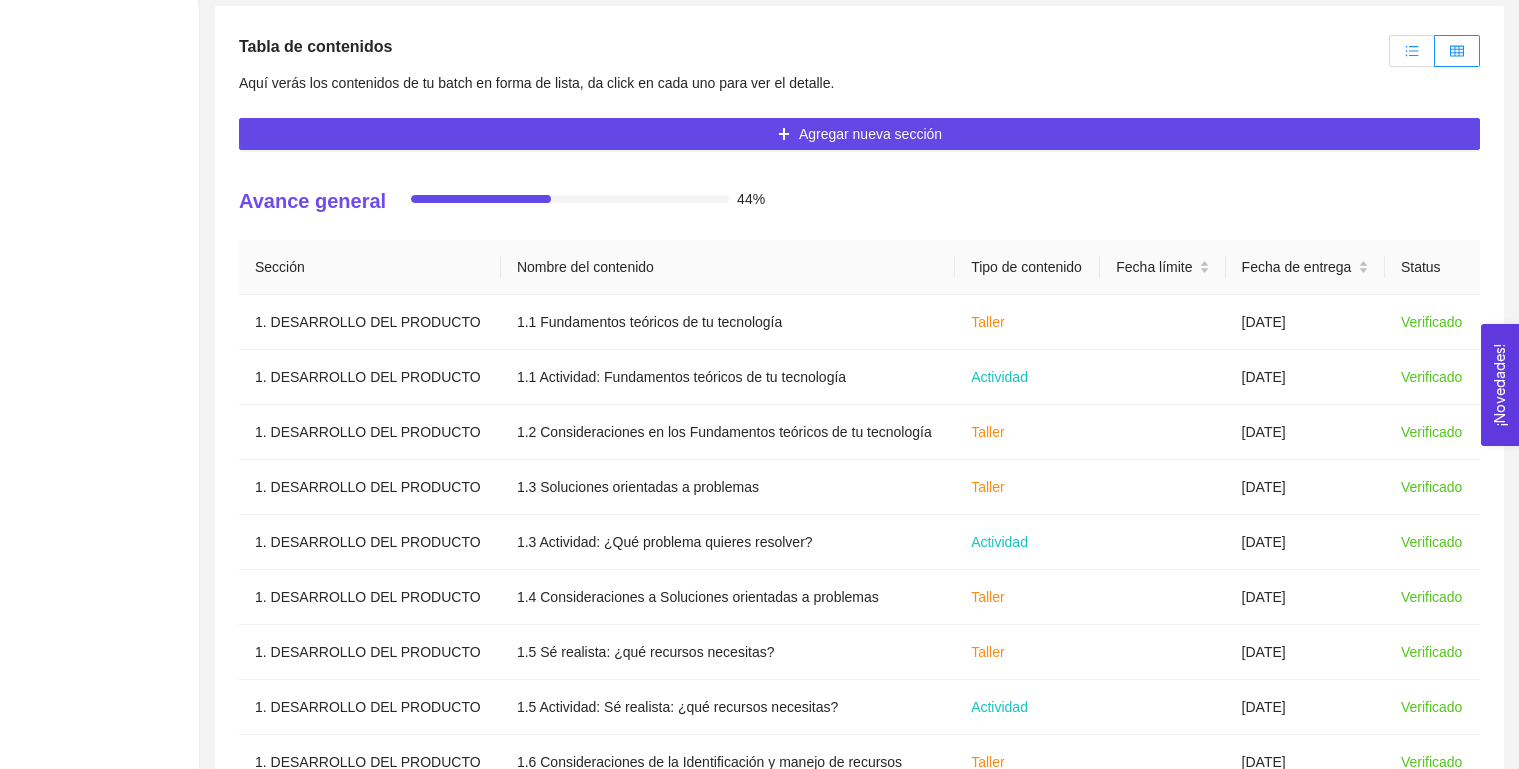 click at bounding box center [1412, 51] 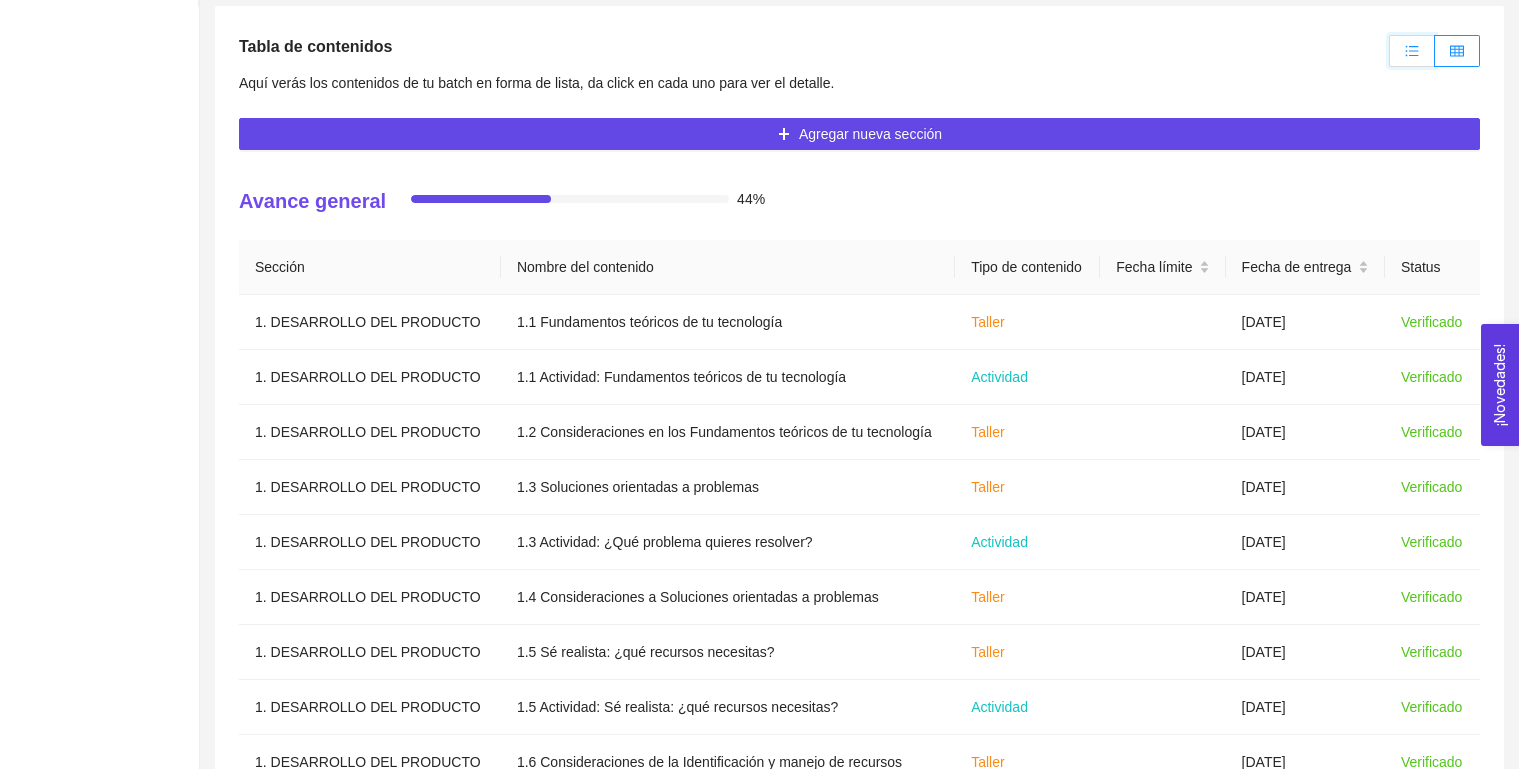 click at bounding box center [1390, 56] 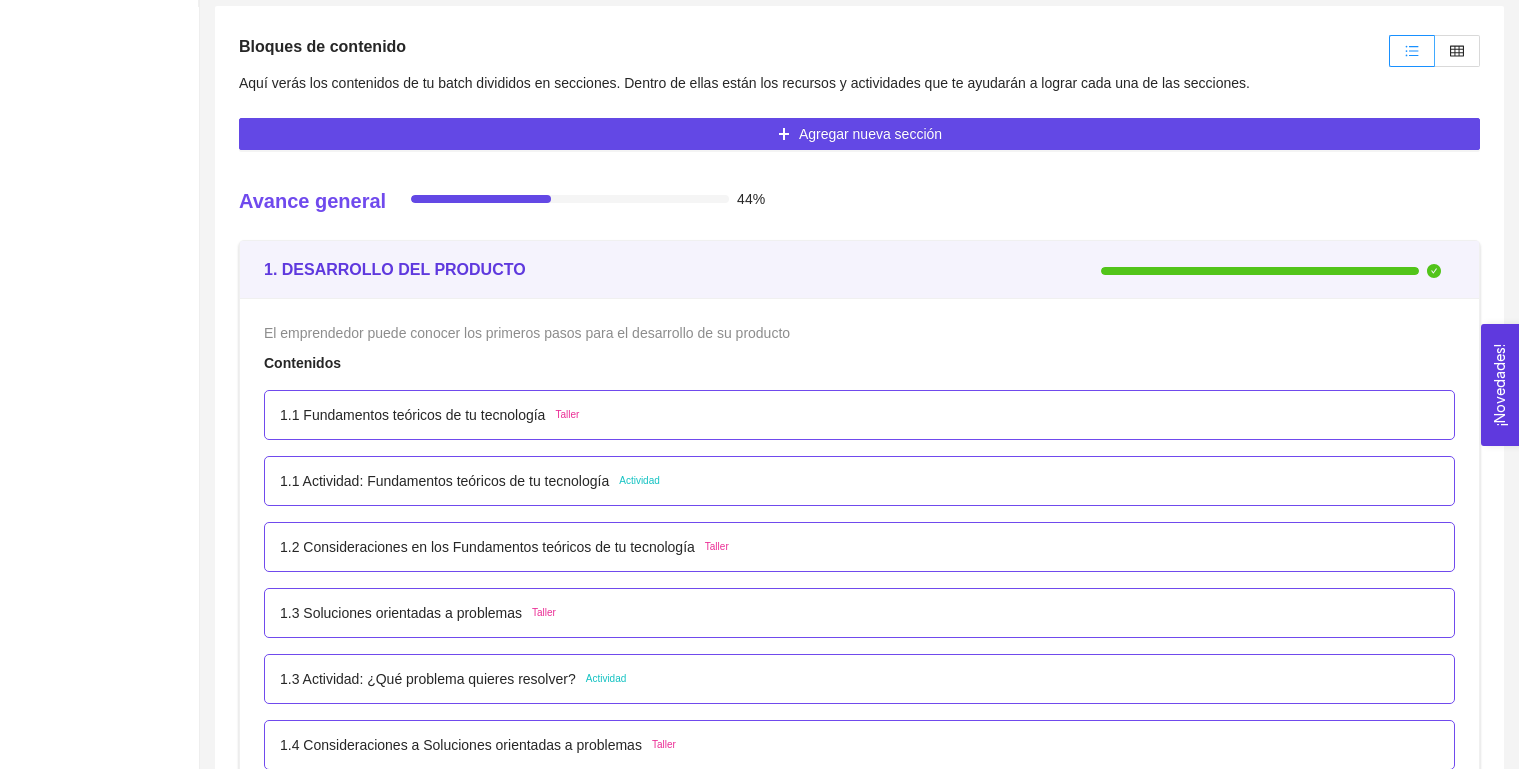 click on "1.1 Fundamentos teóricos de tu tecnología" at bounding box center (412, 415) 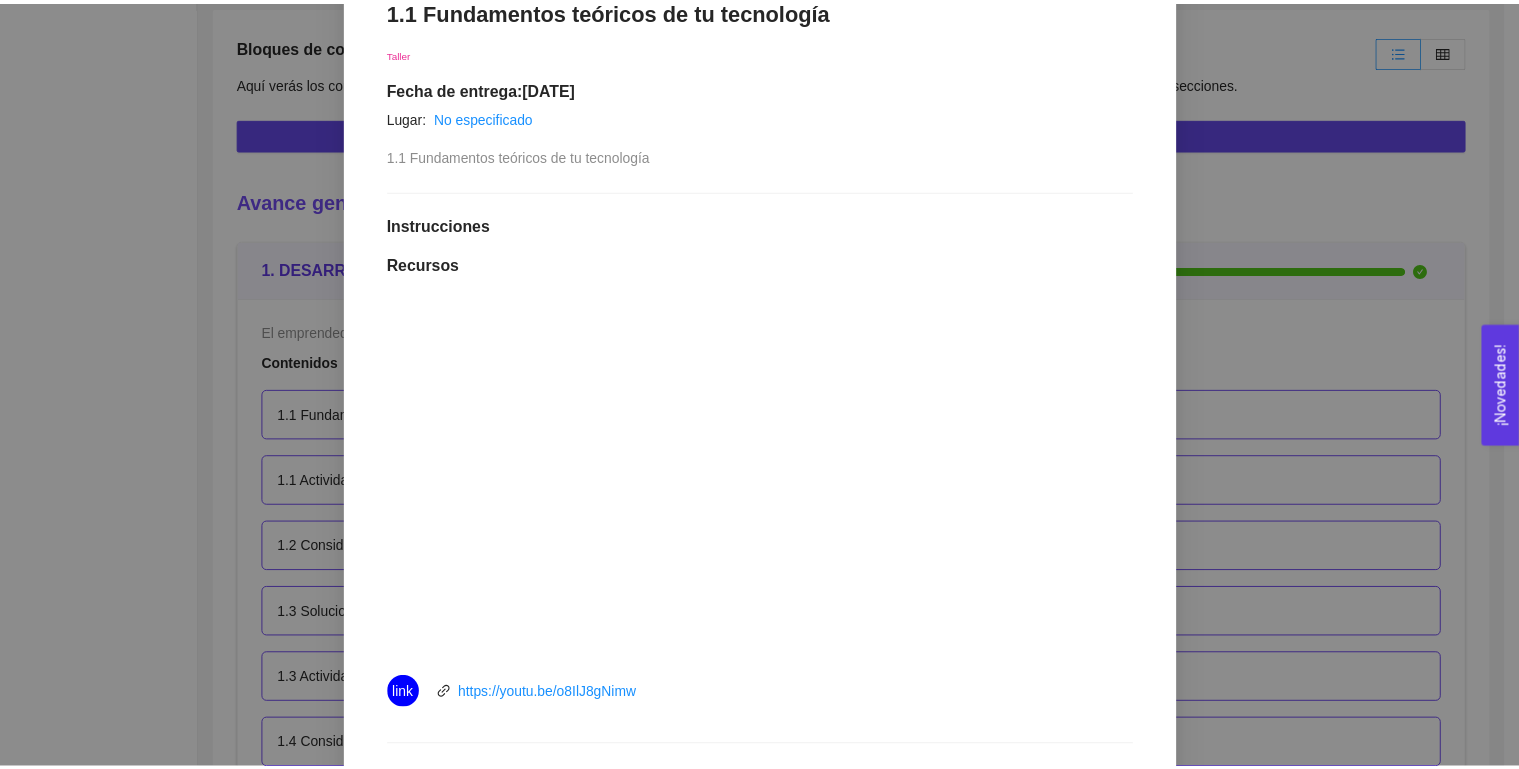 scroll, scrollTop: 0, scrollLeft: 0, axis: both 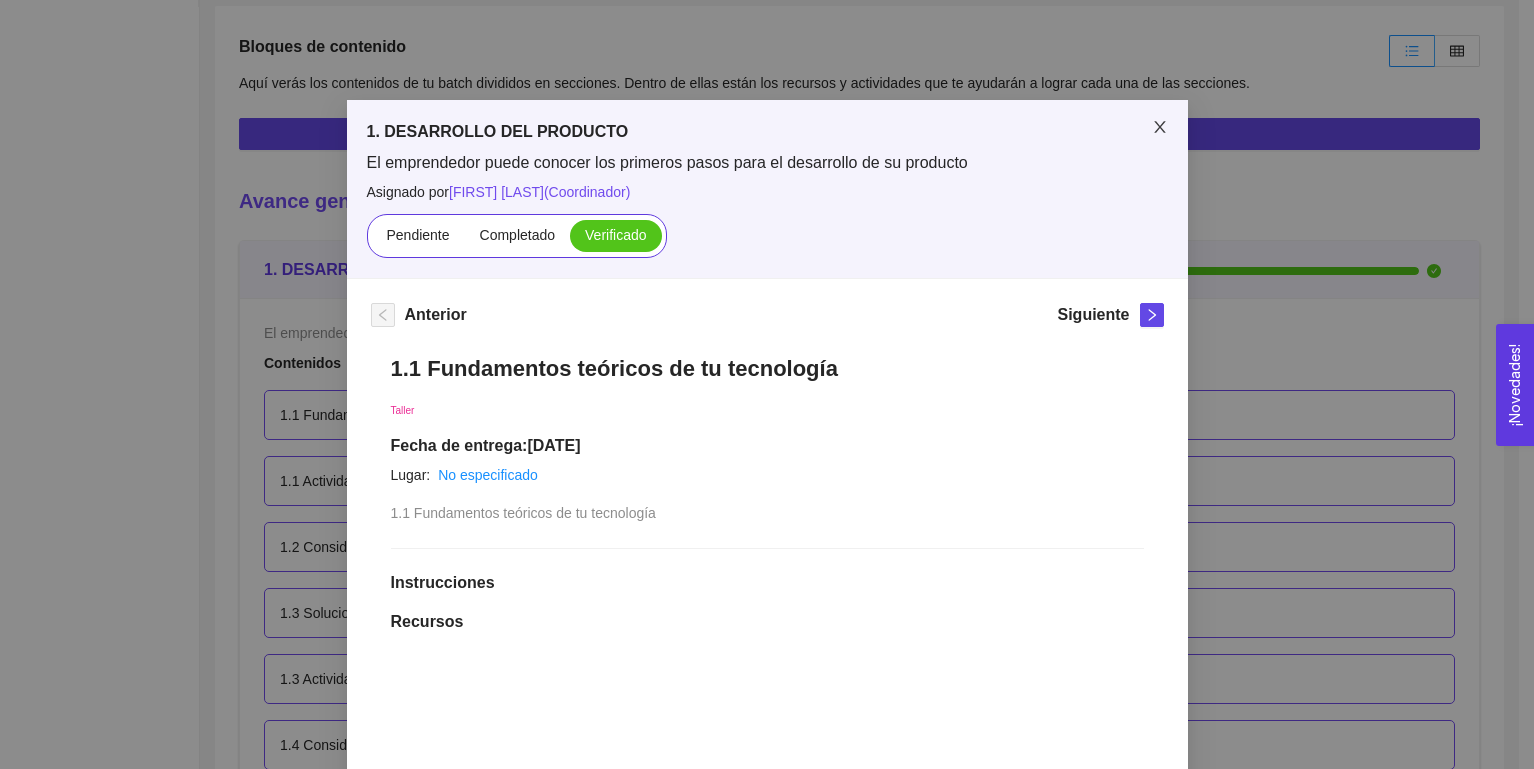 click 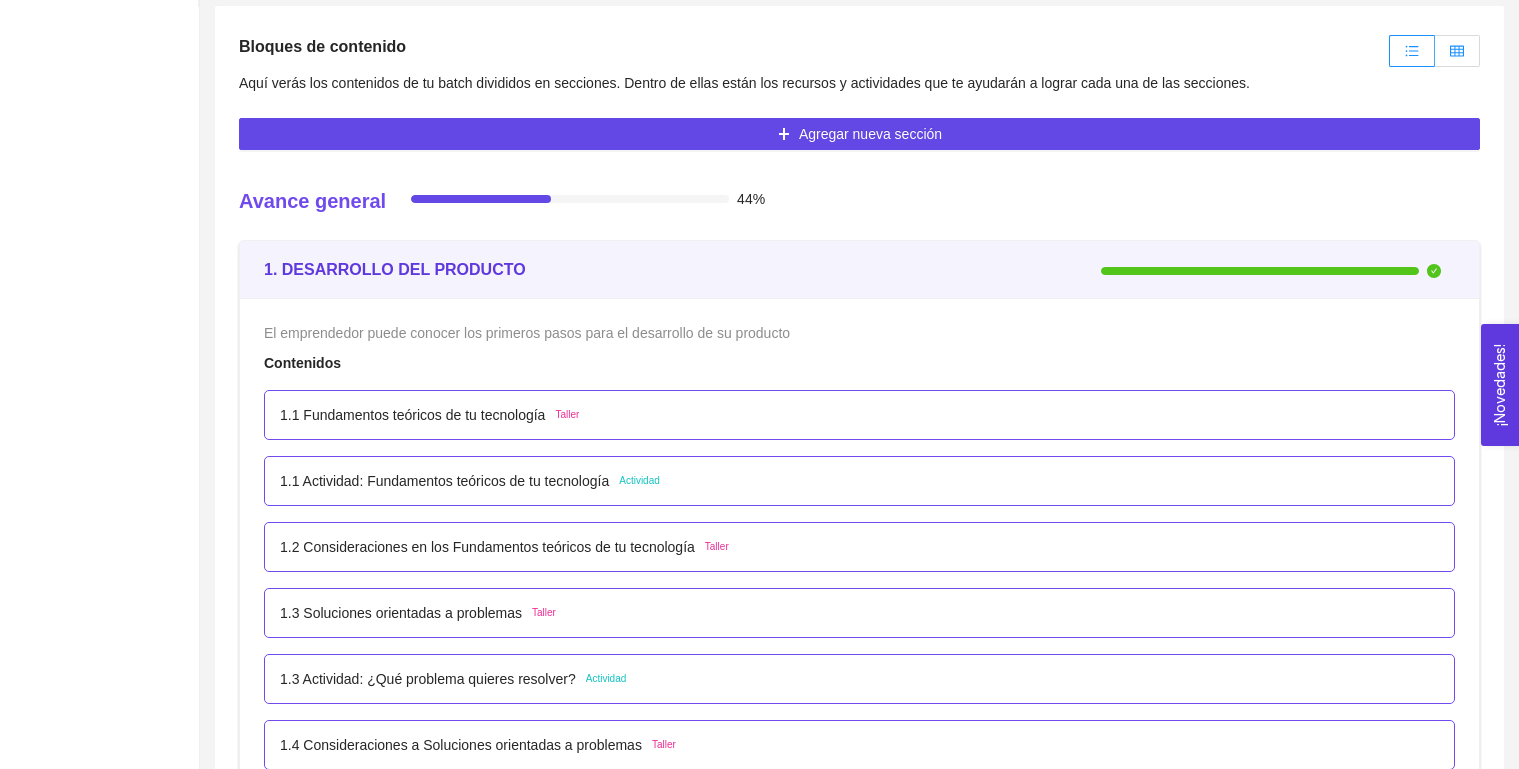 click at bounding box center [1457, 51] 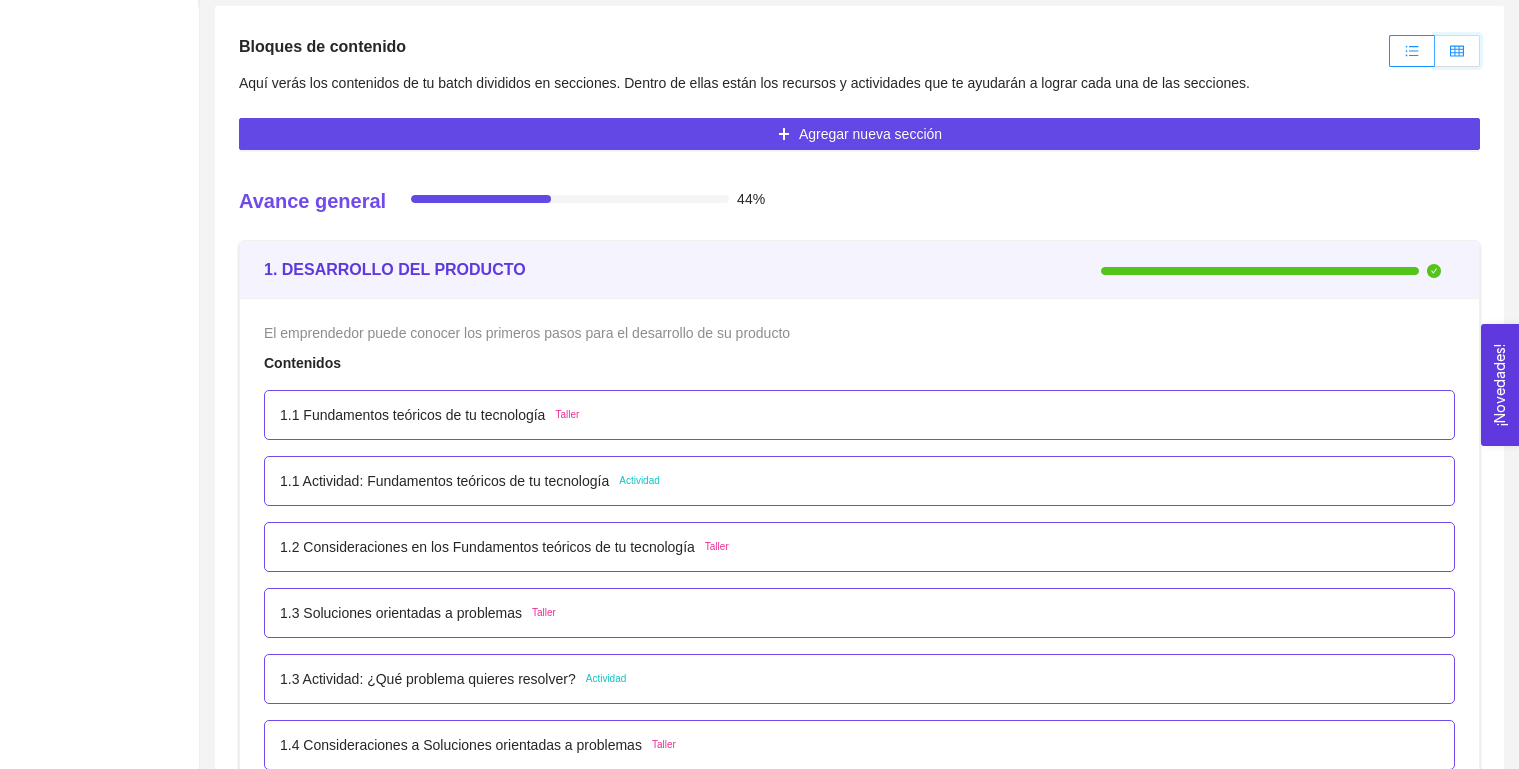 click at bounding box center (1435, 56) 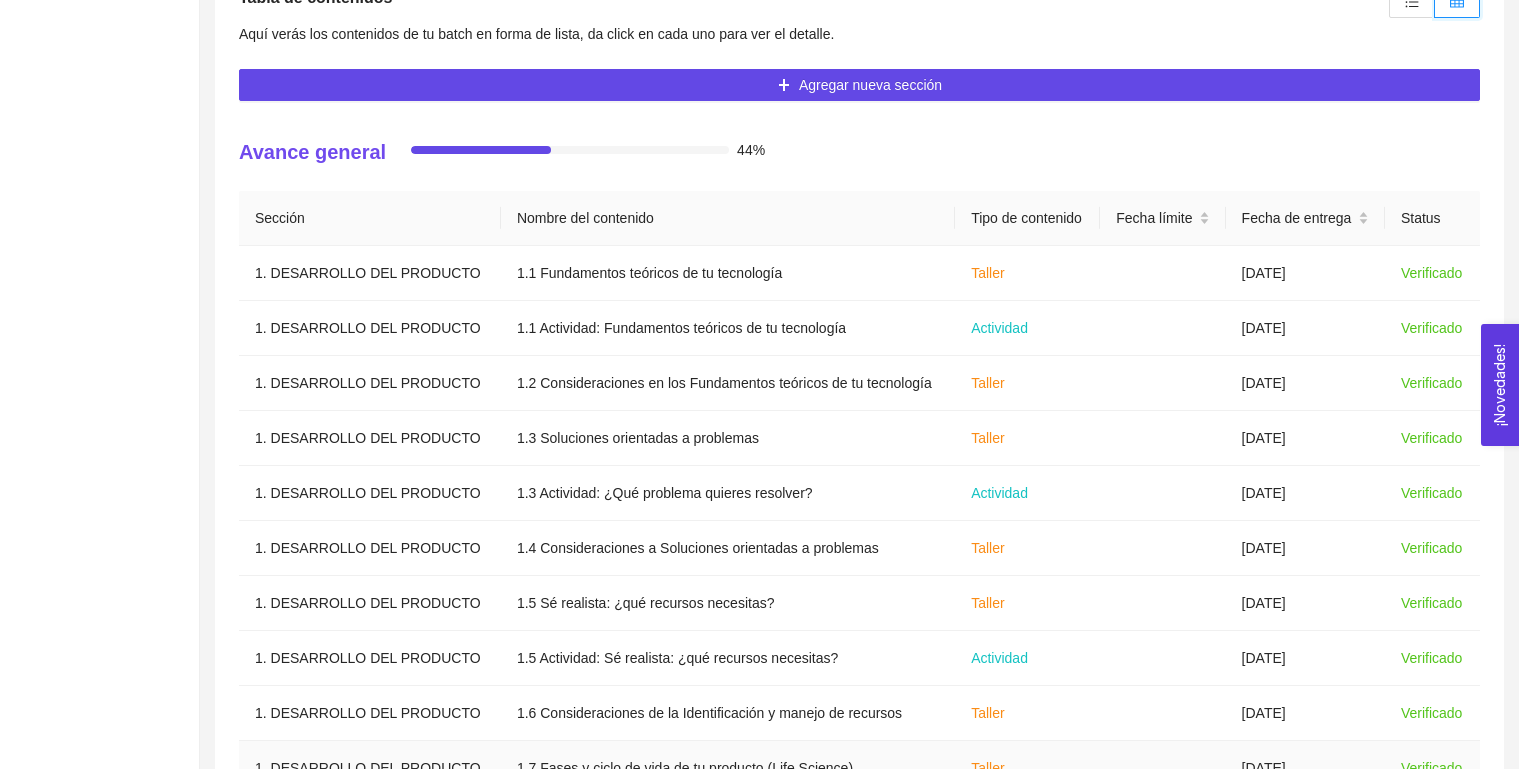 scroll, scrollTop: 862, scrollLeft: 0, axis: vertical 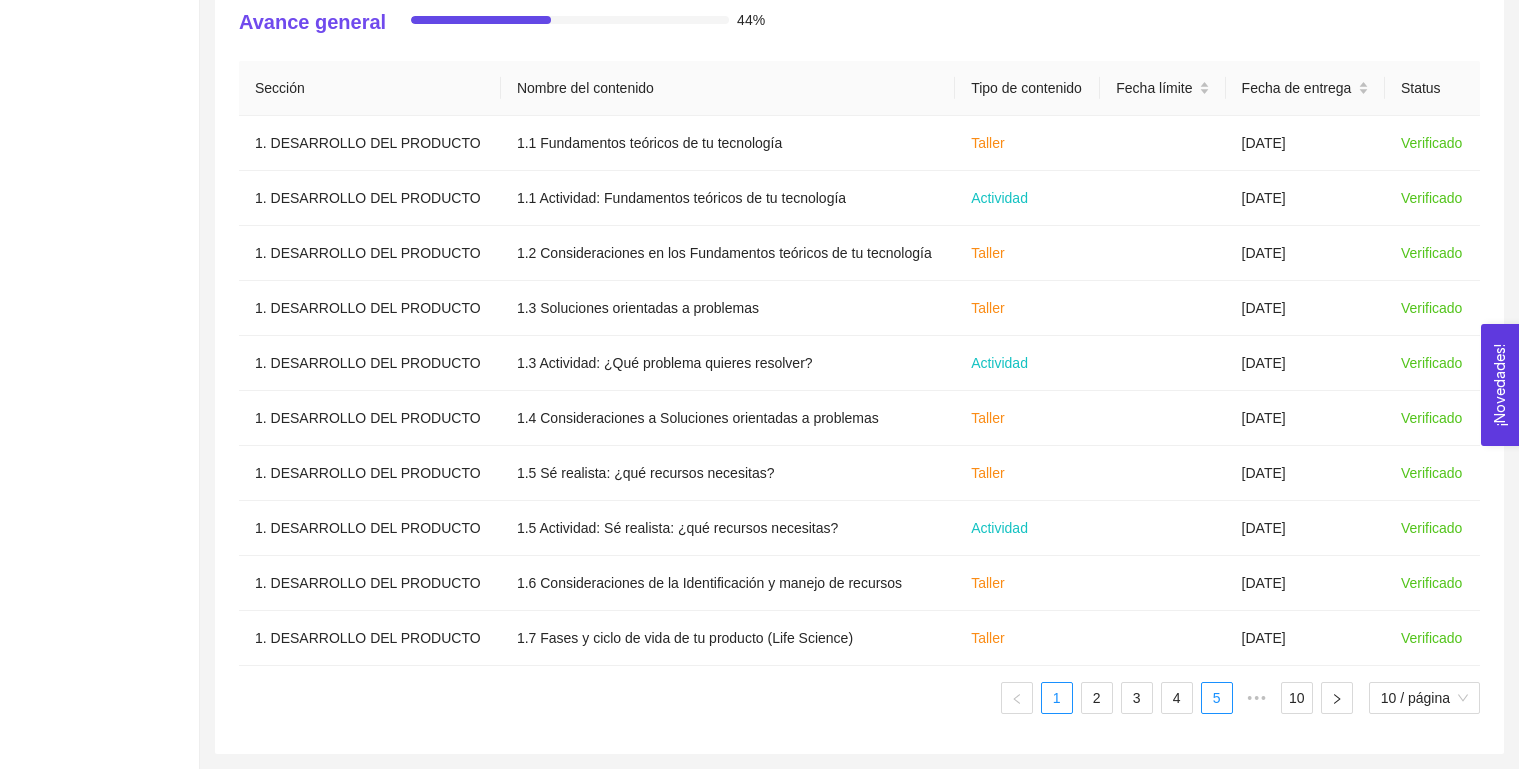 click on "5" at bounding box center (1217, 698) 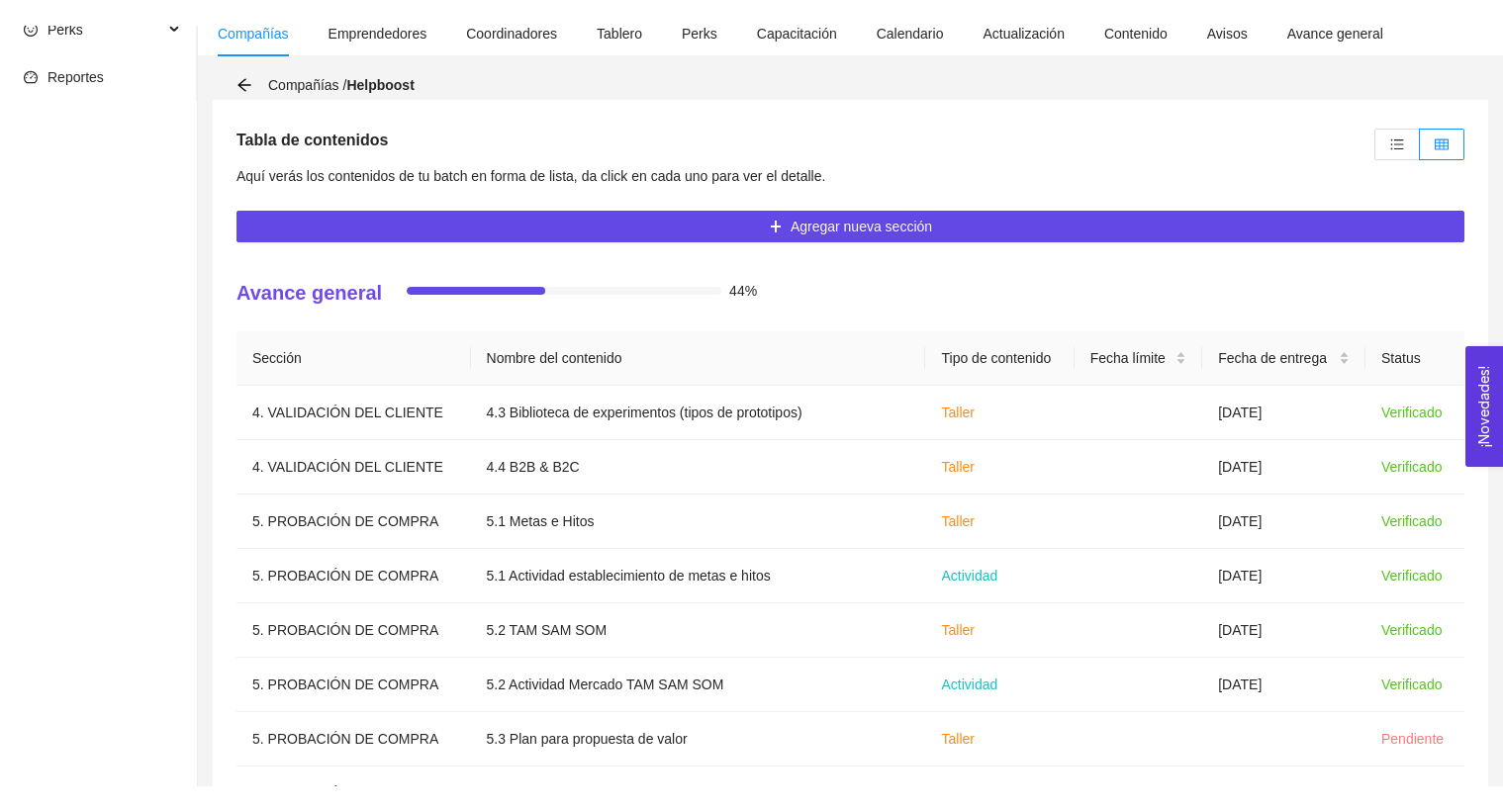 scroll, scrollTop: 163, scrollLeft: 0, axis: vertical 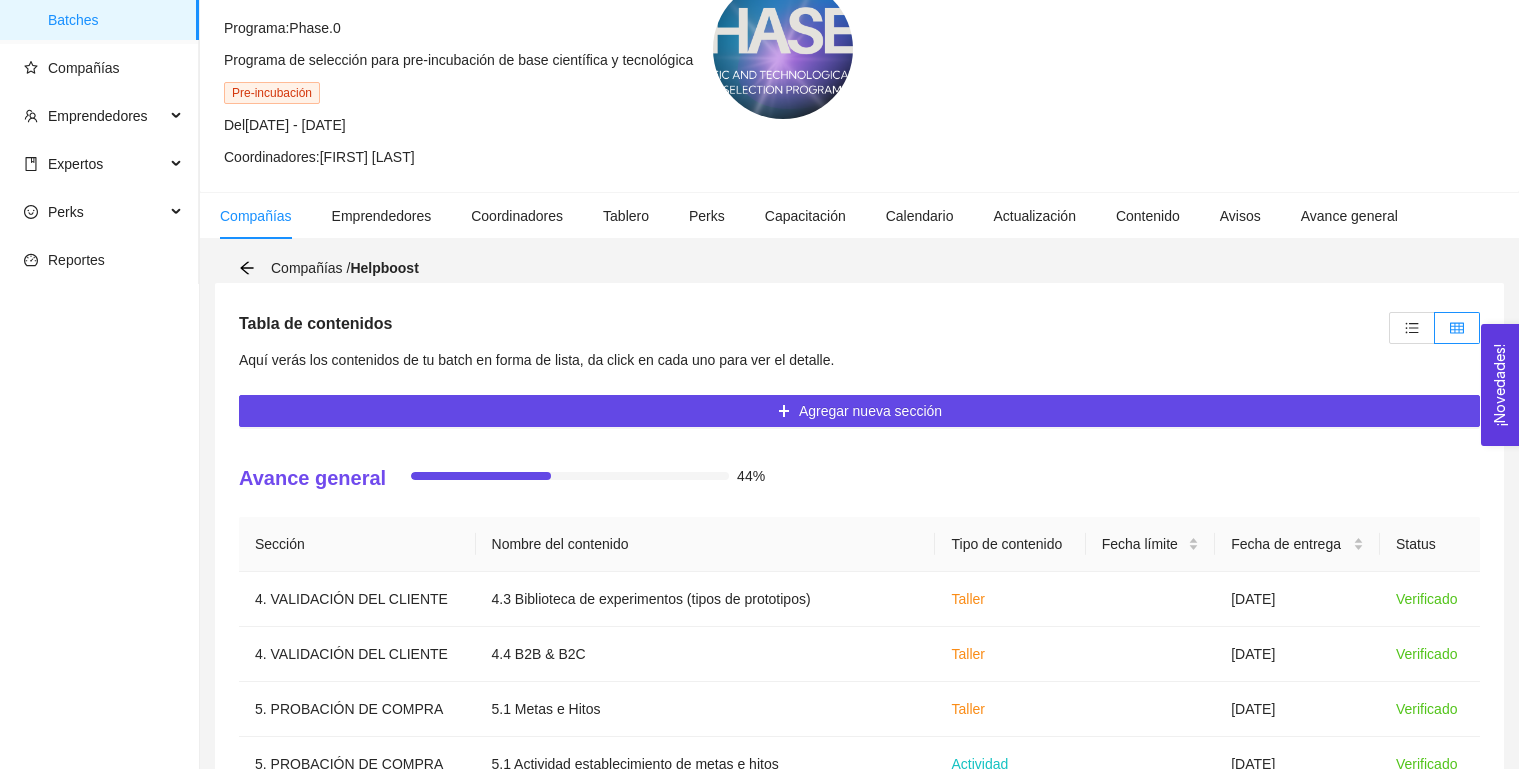 click 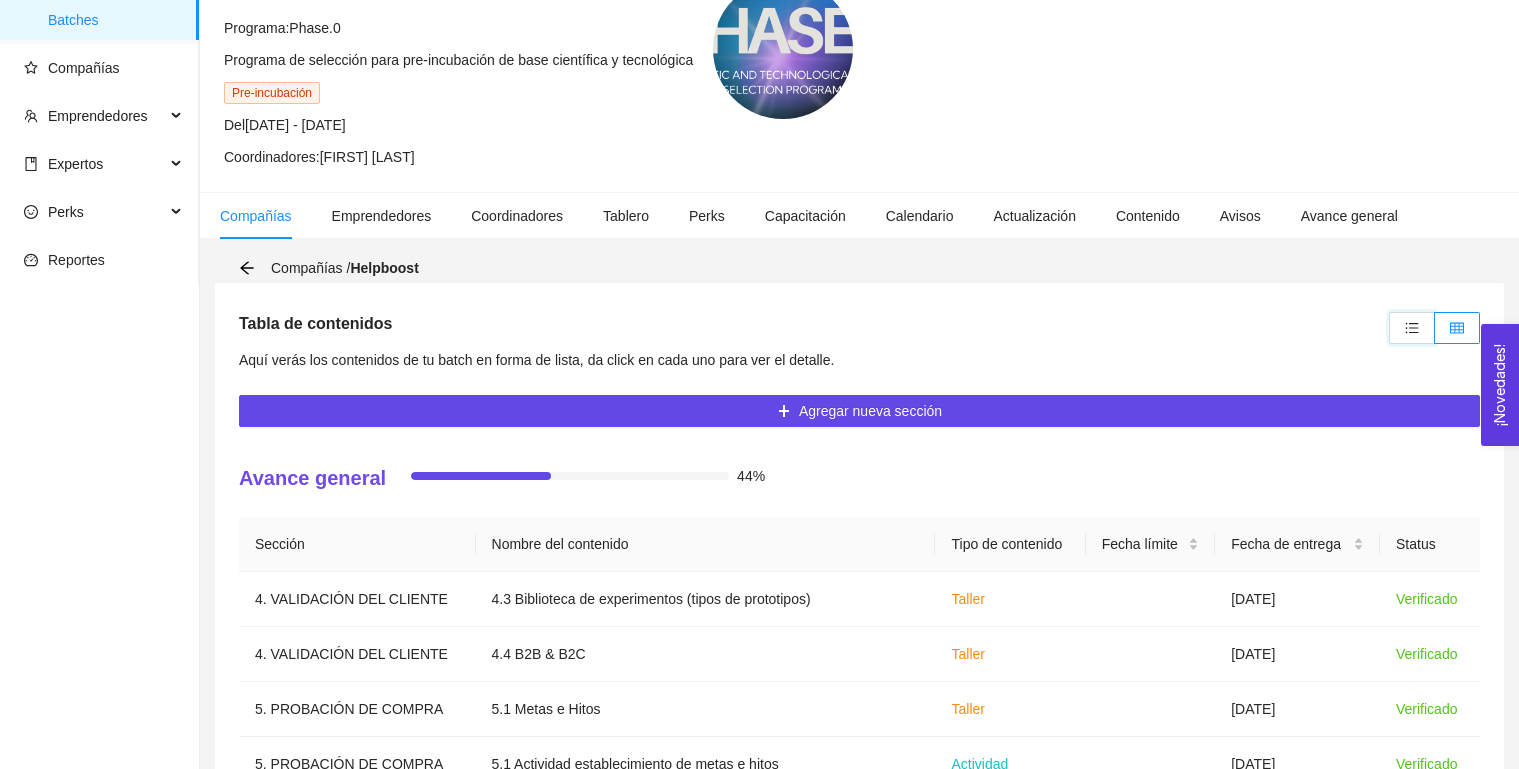 click at bounding box center [1390, 333] 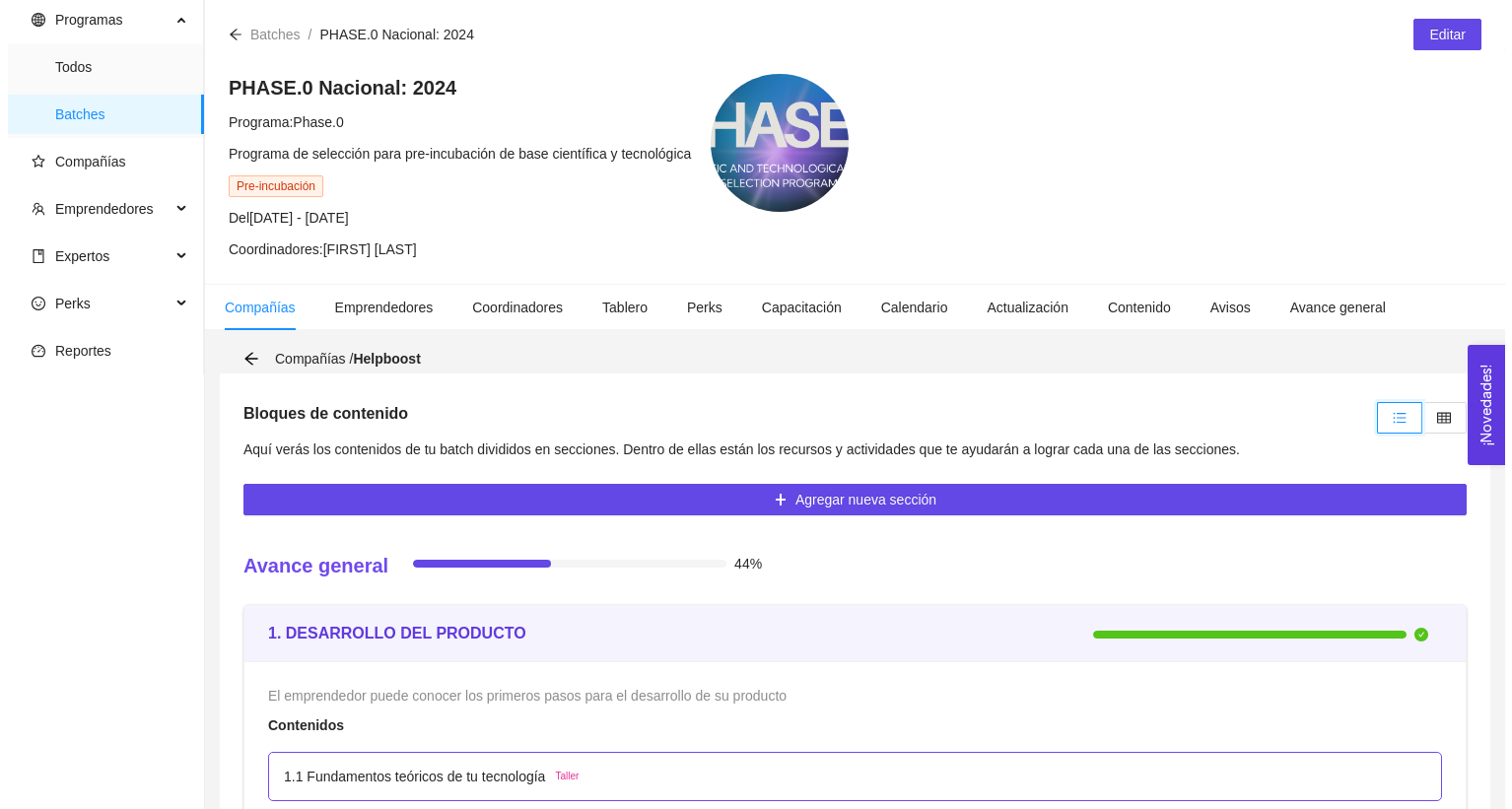 scroll, scrollTop: 0, scrollLeft: 0, axis: both 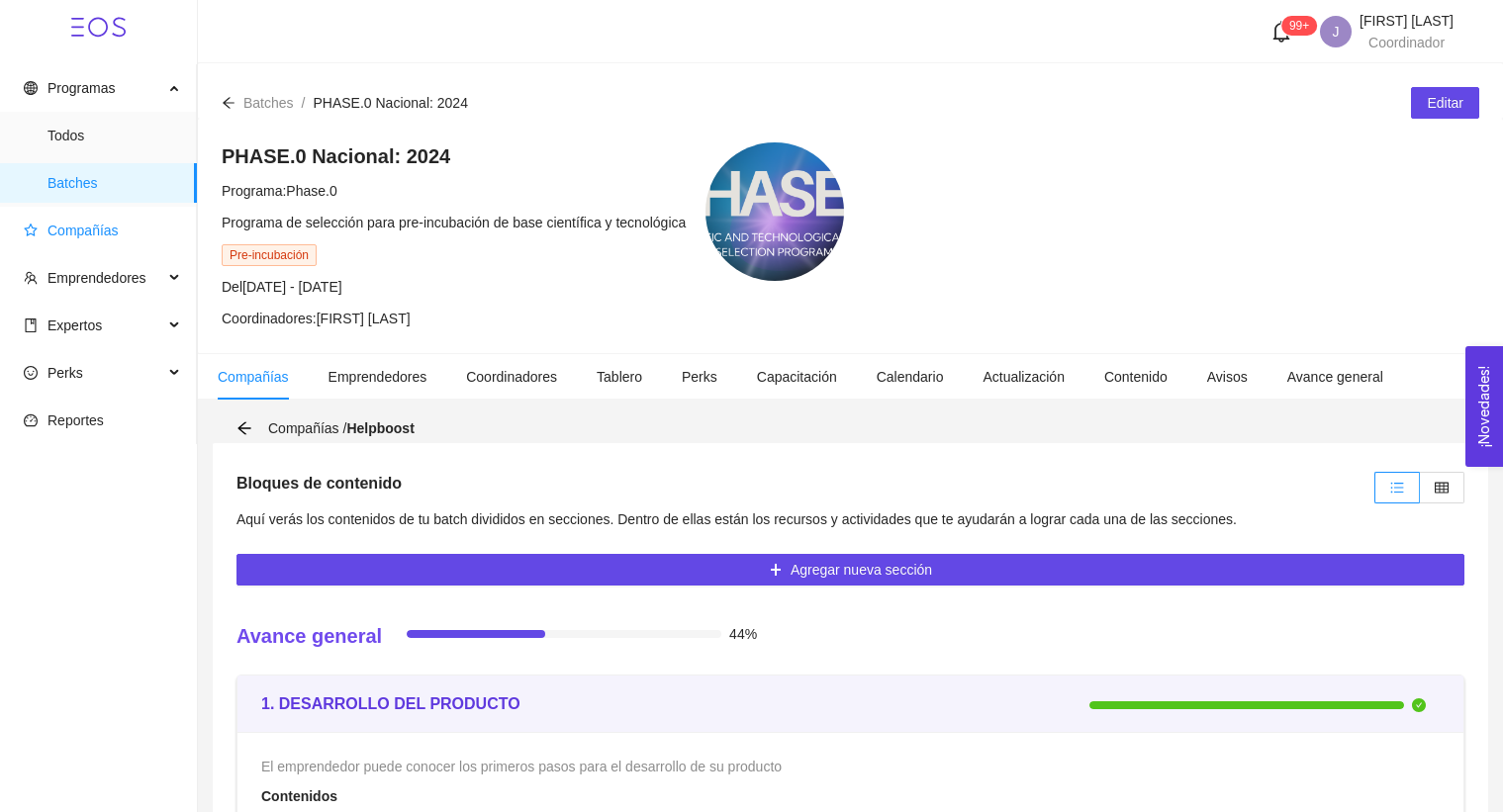 click on "Compañías" at bounding box center (102, 230) 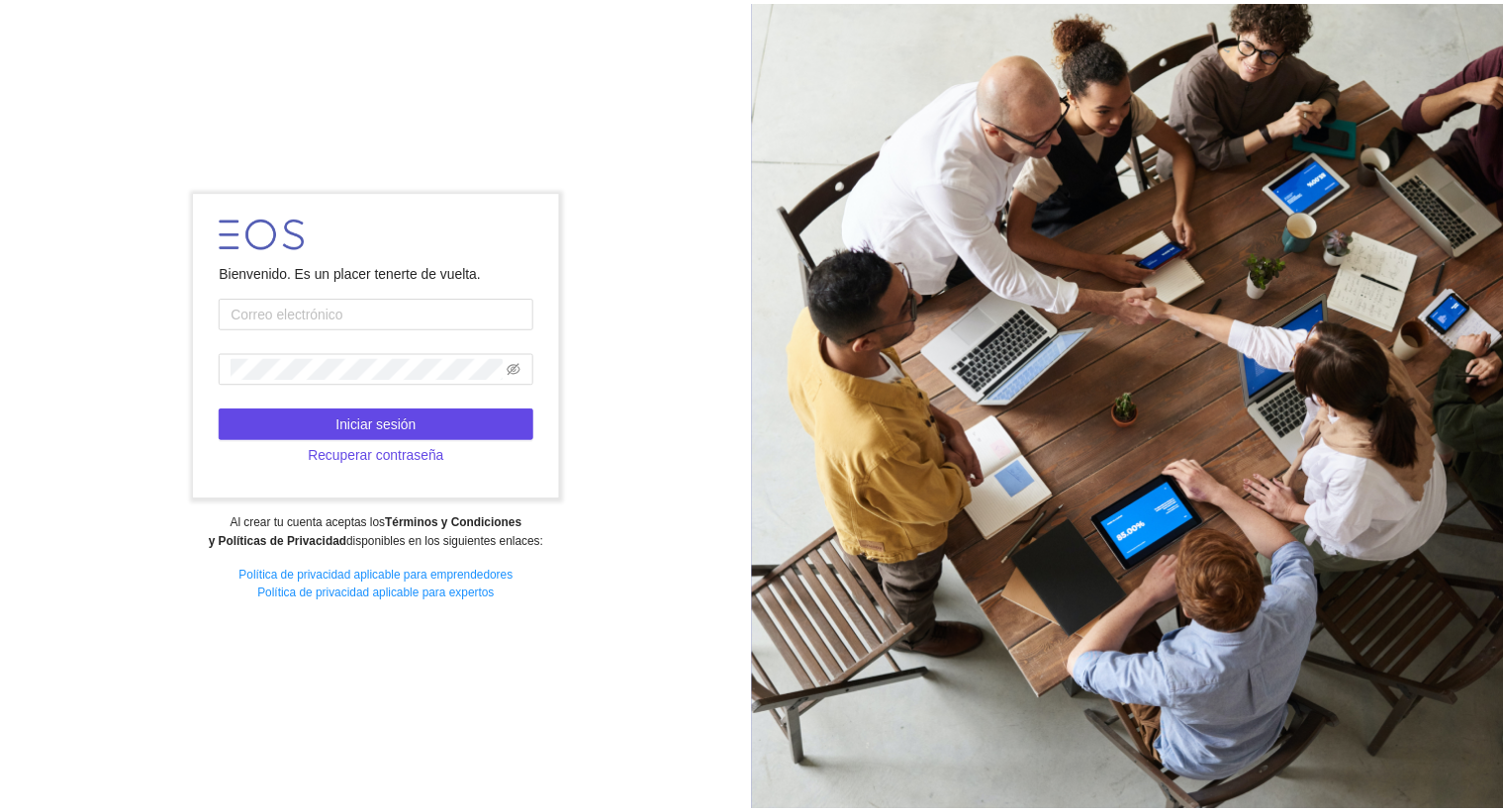 scroll, scrollTop: 0, scrollLeft: 0, axis: both 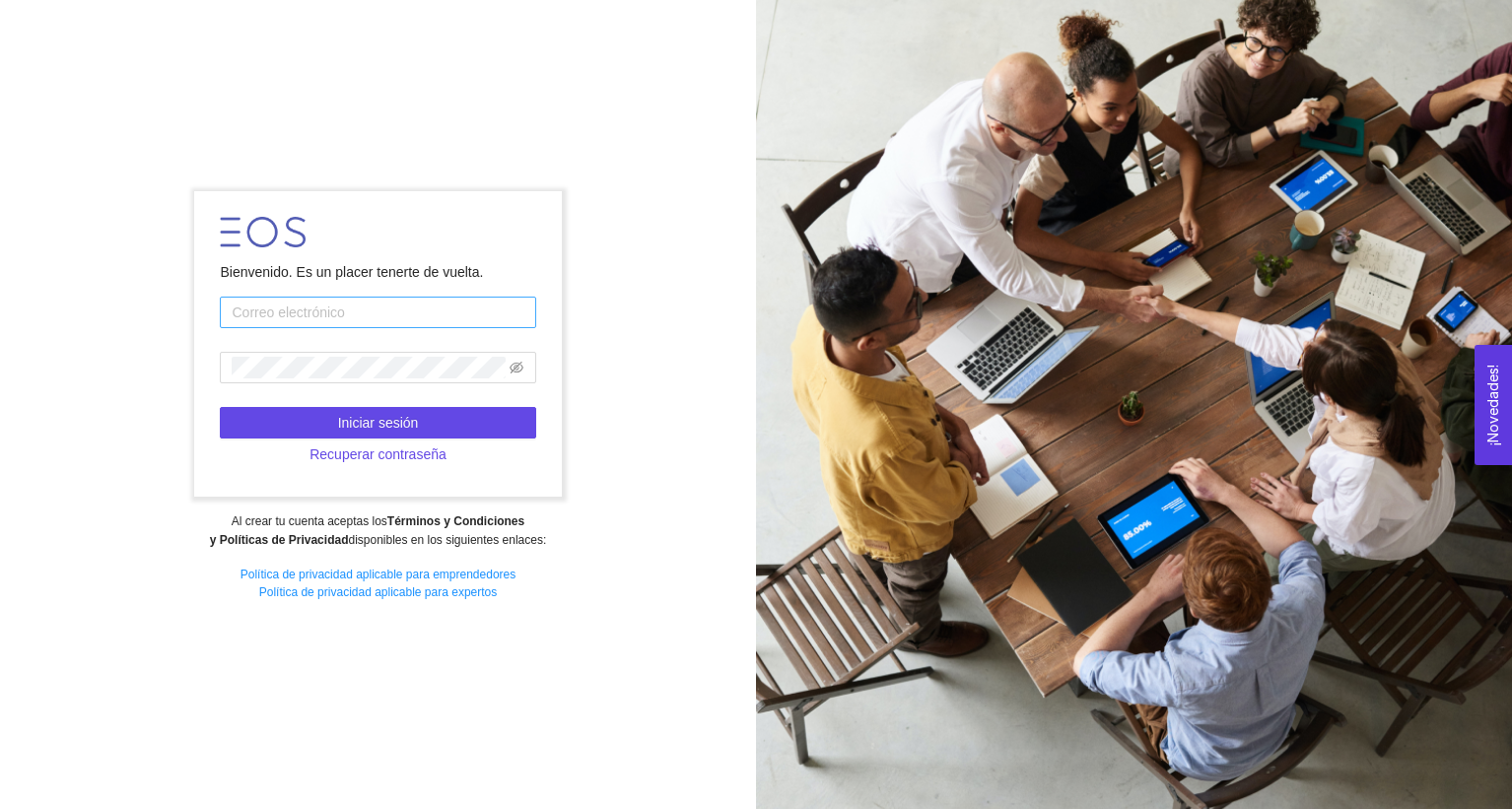 click at bounding box center (378, 312) 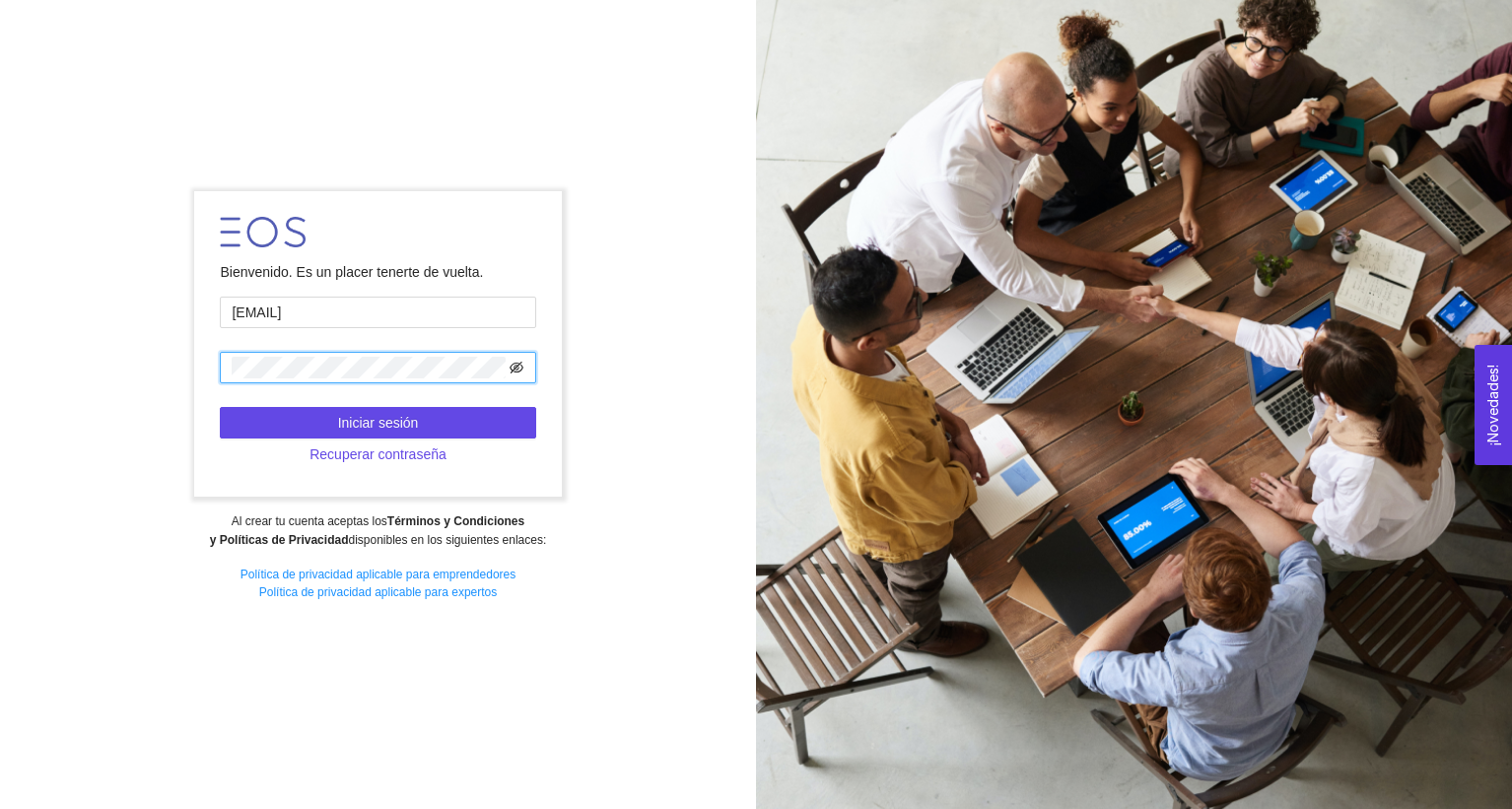 click 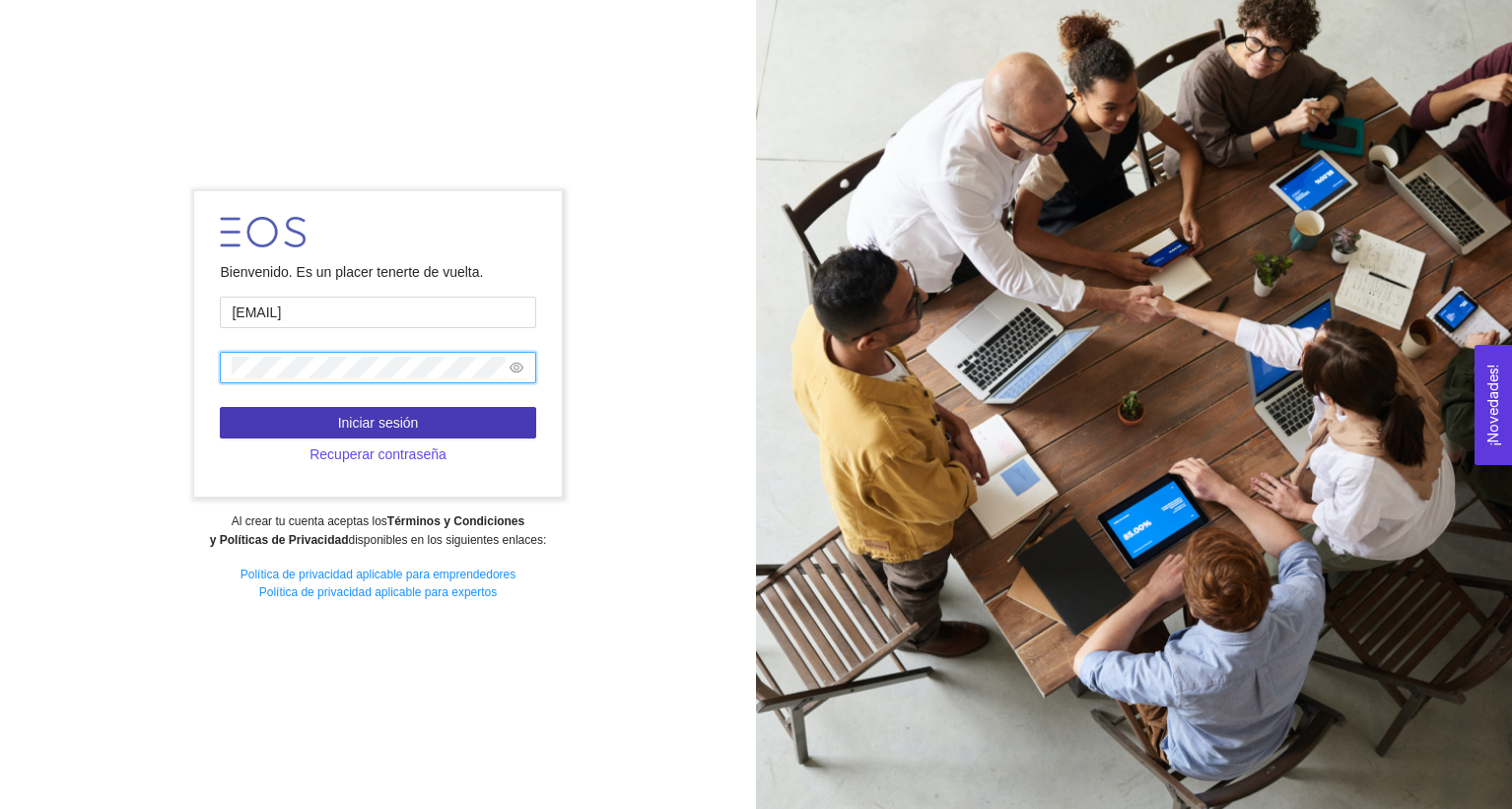 click on "Iniciar sesión" at bounding box center (378, 423) 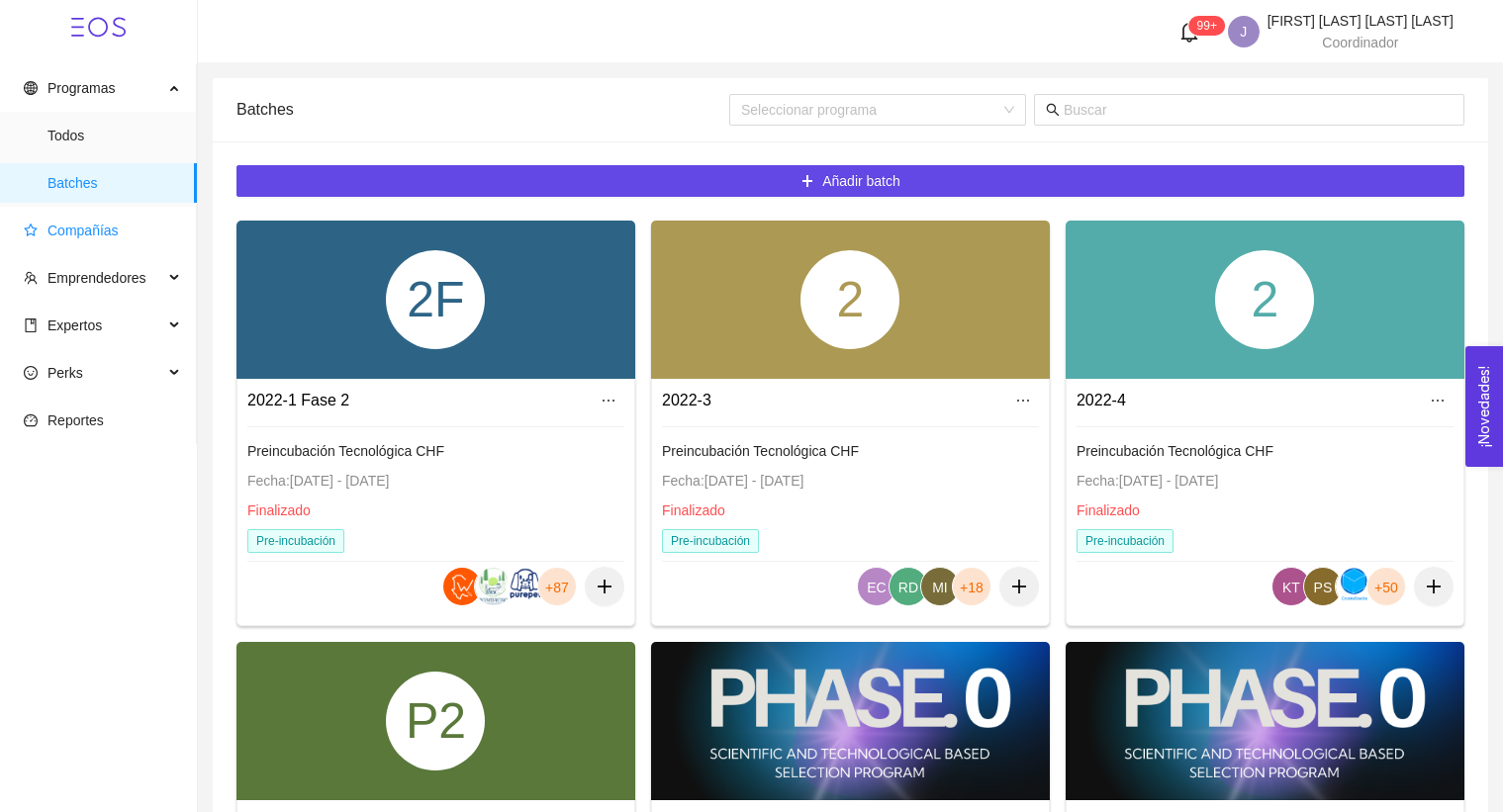 click on "Compañías" at bounding box center (83, 230) 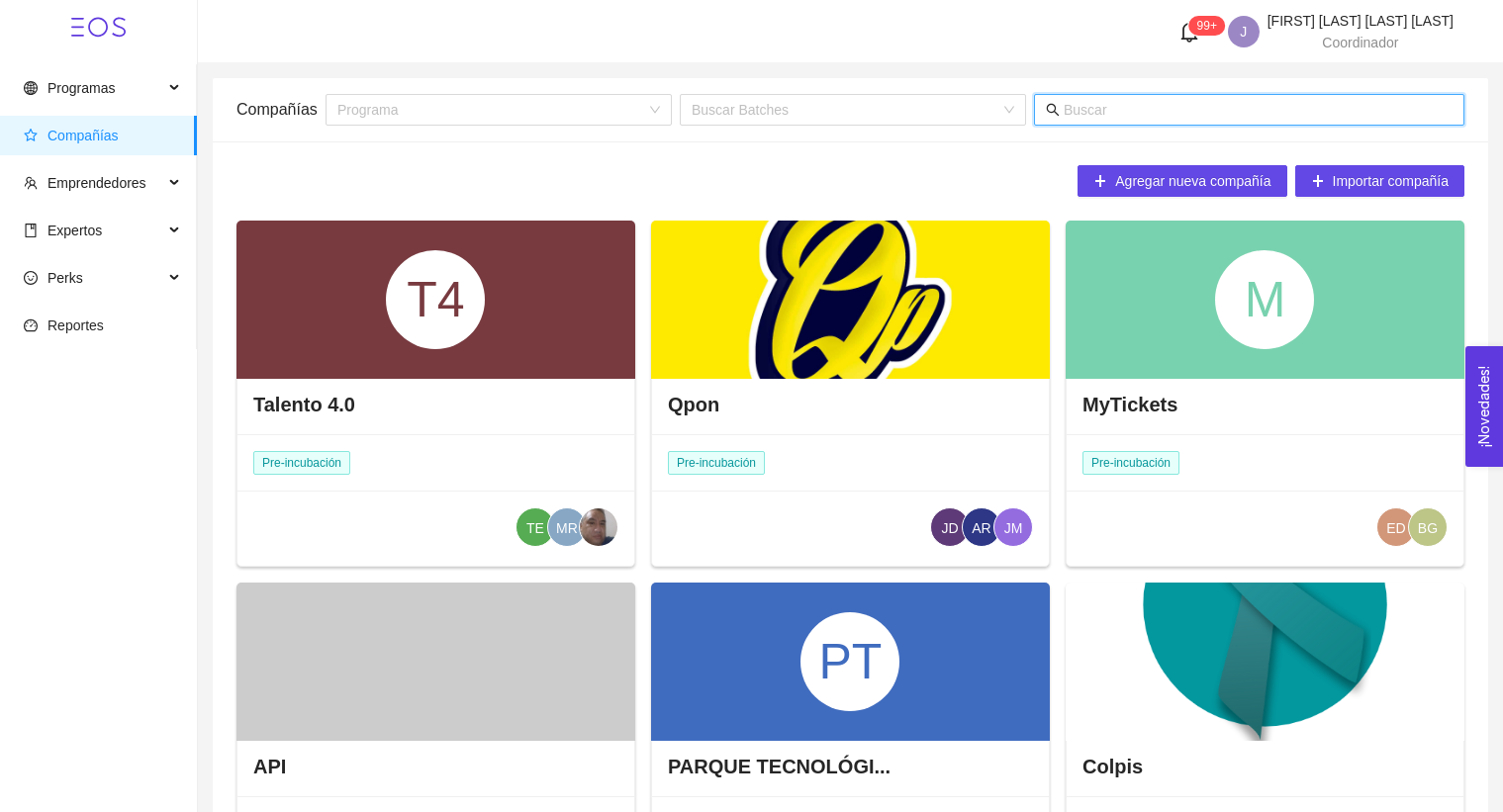 click at bounding box center [1258, 110] 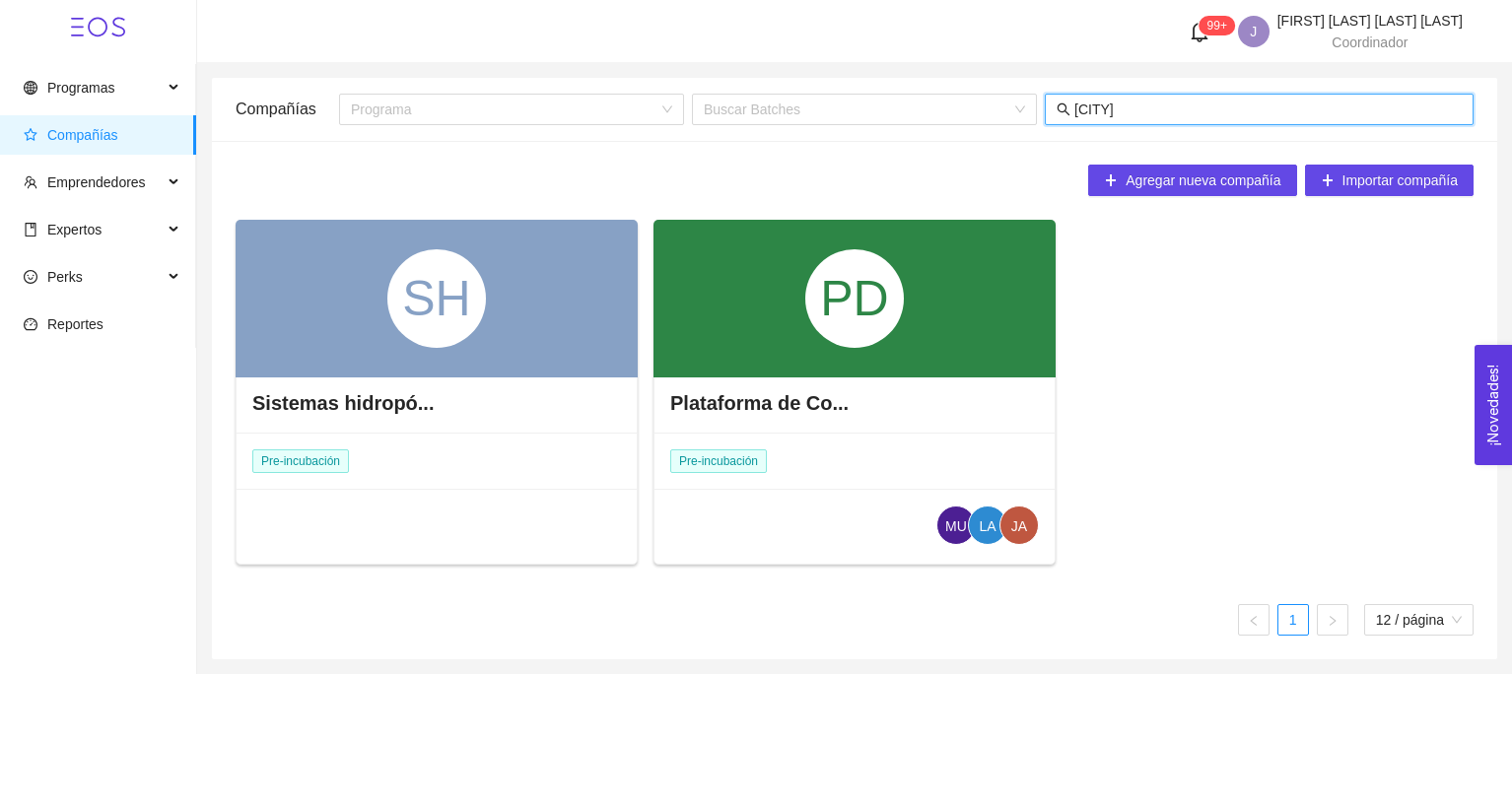 type on "c" 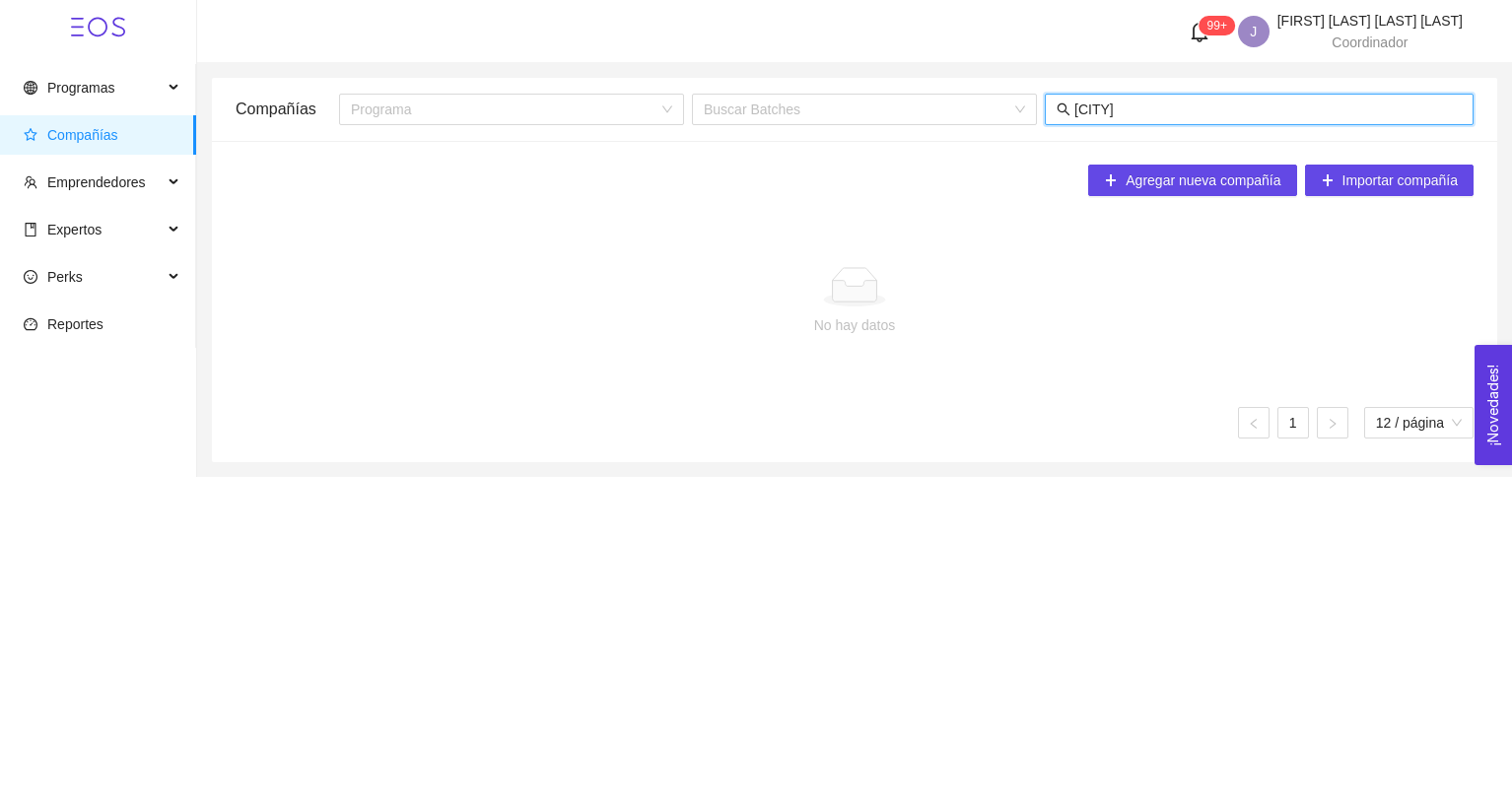 type on "c" 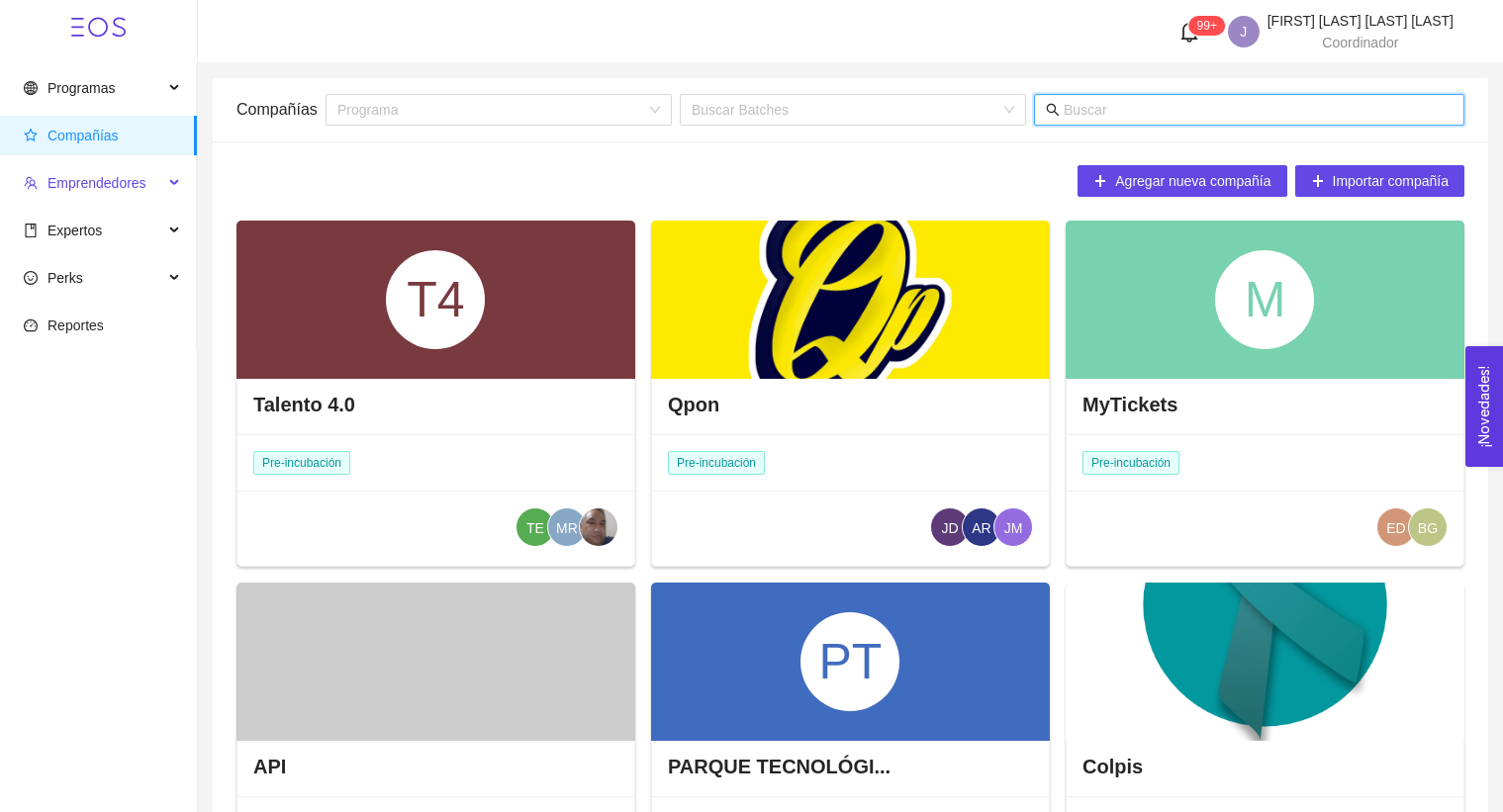 type 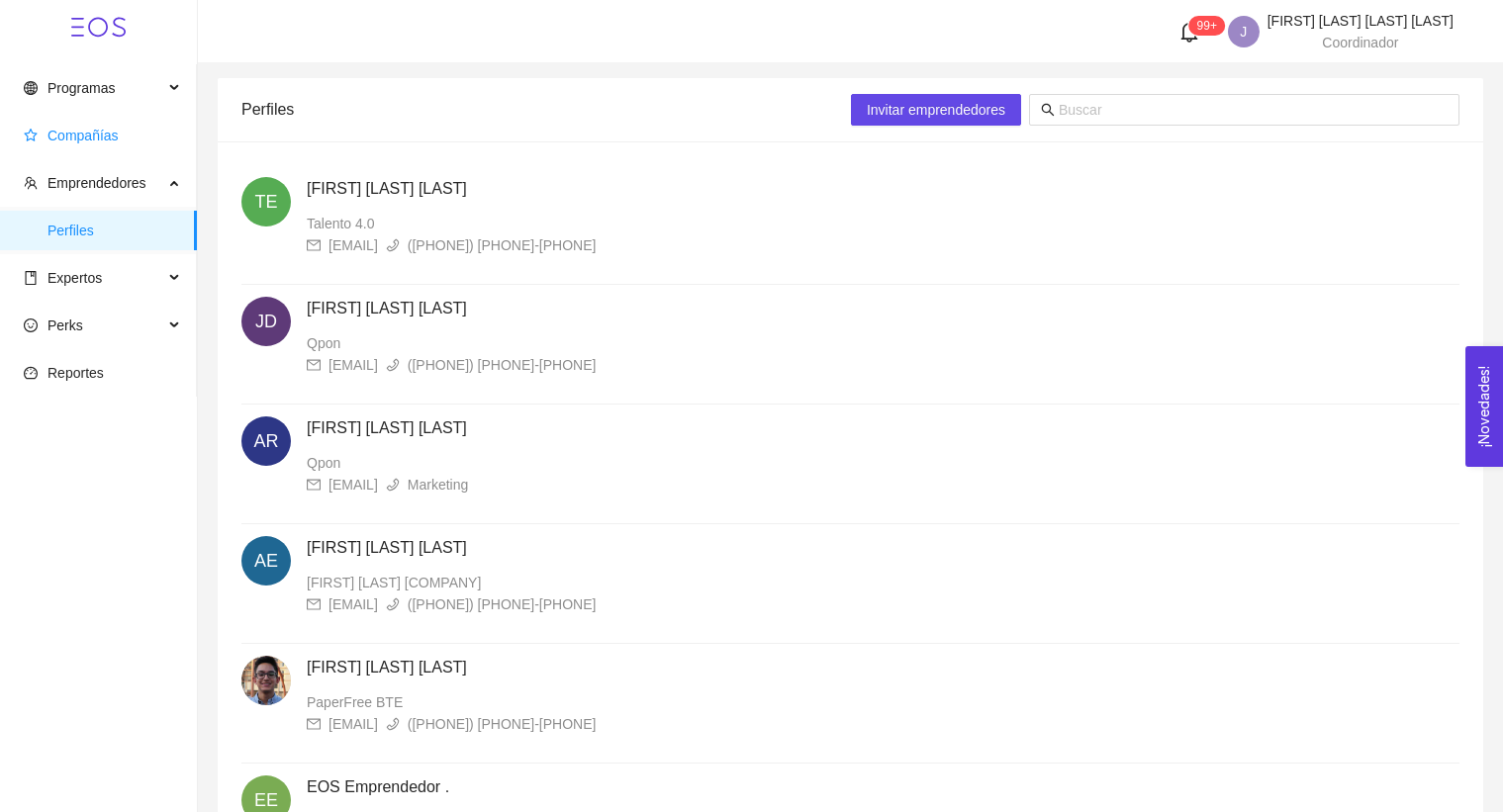 click on "Compañías" at bounding box center [83, 135] 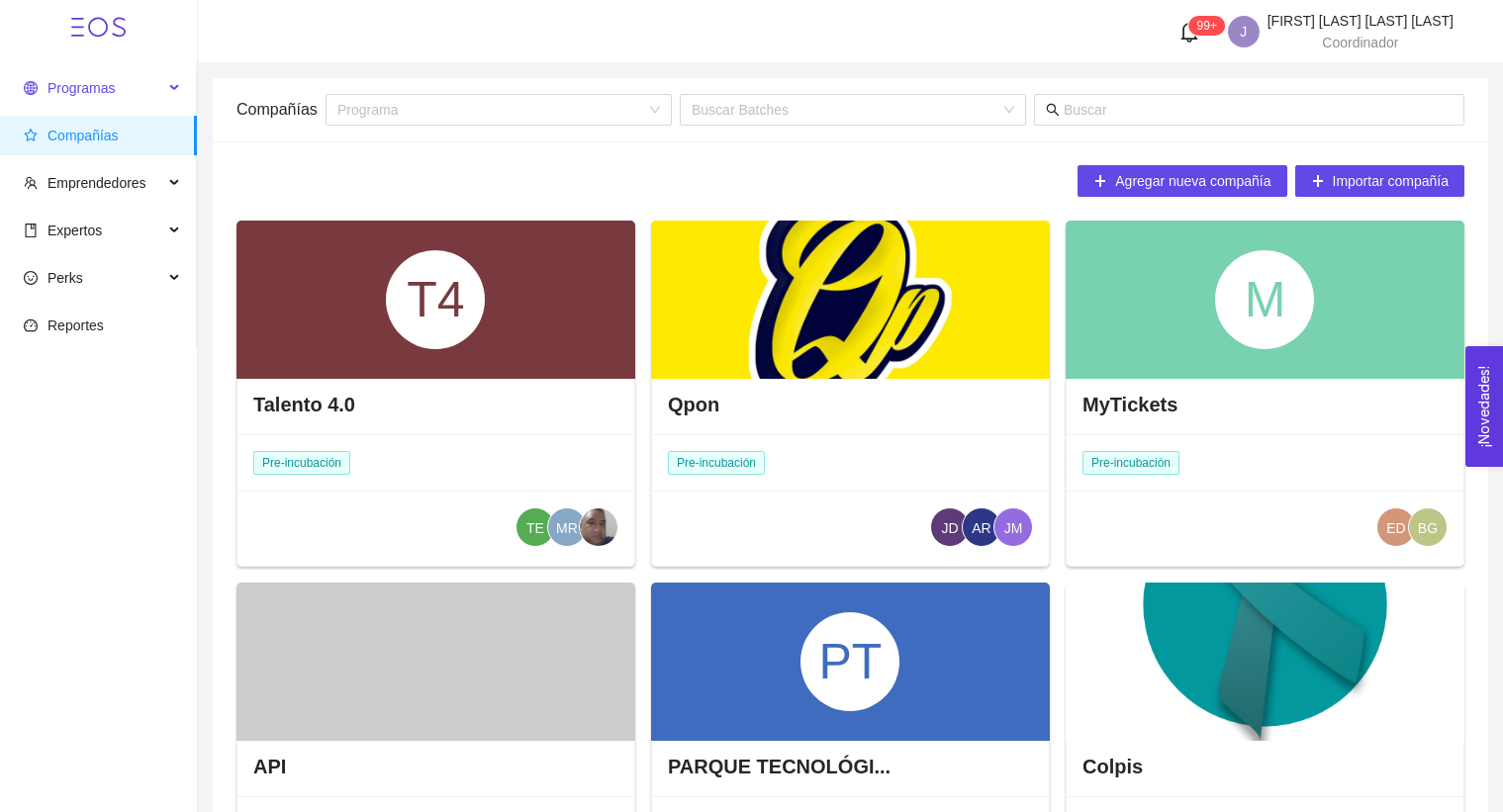 click on "Programas" at bounding box center (93, 88) 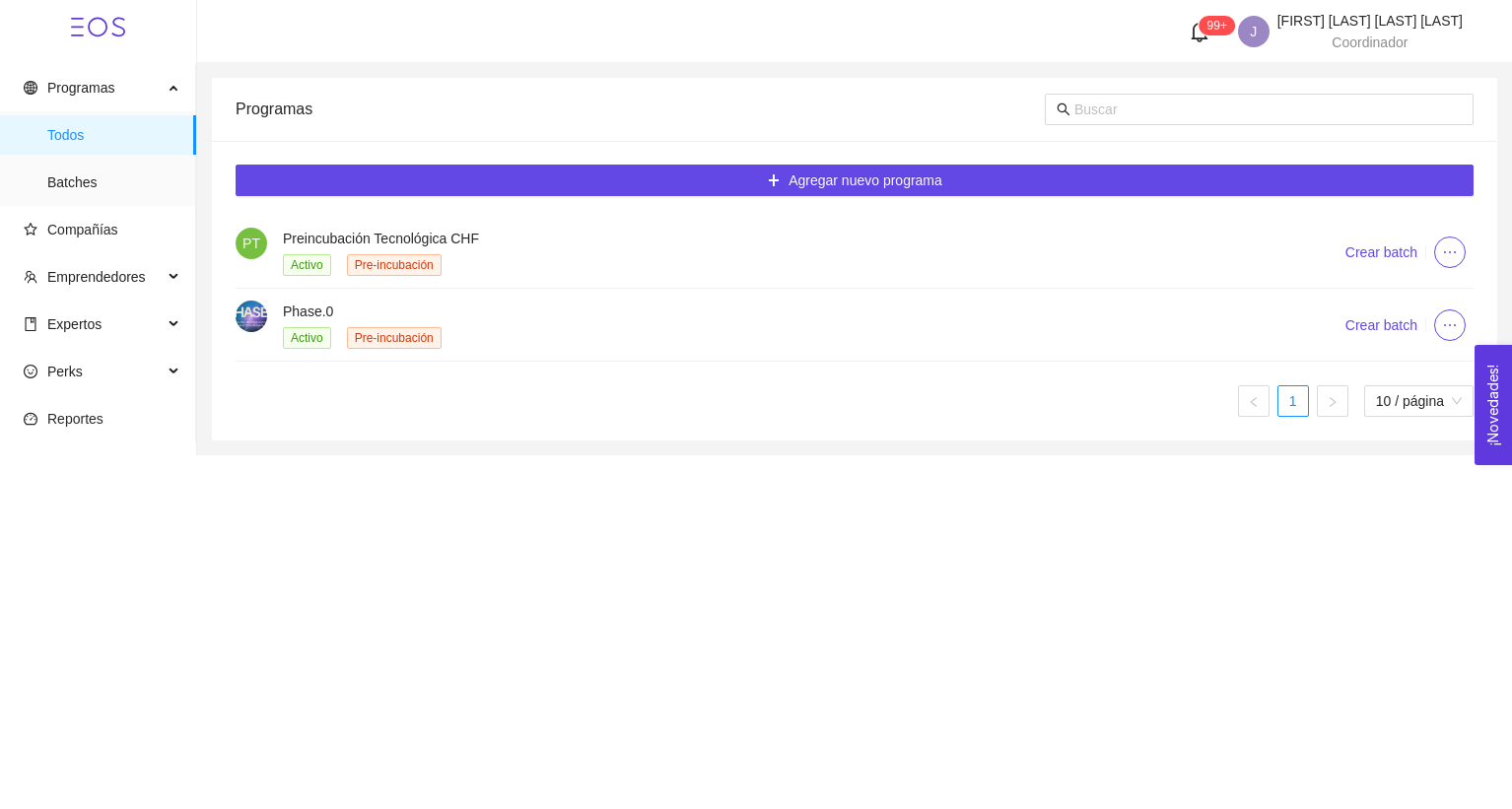 click on "Activo Pre-incubación" at bounding box center (790, 337) 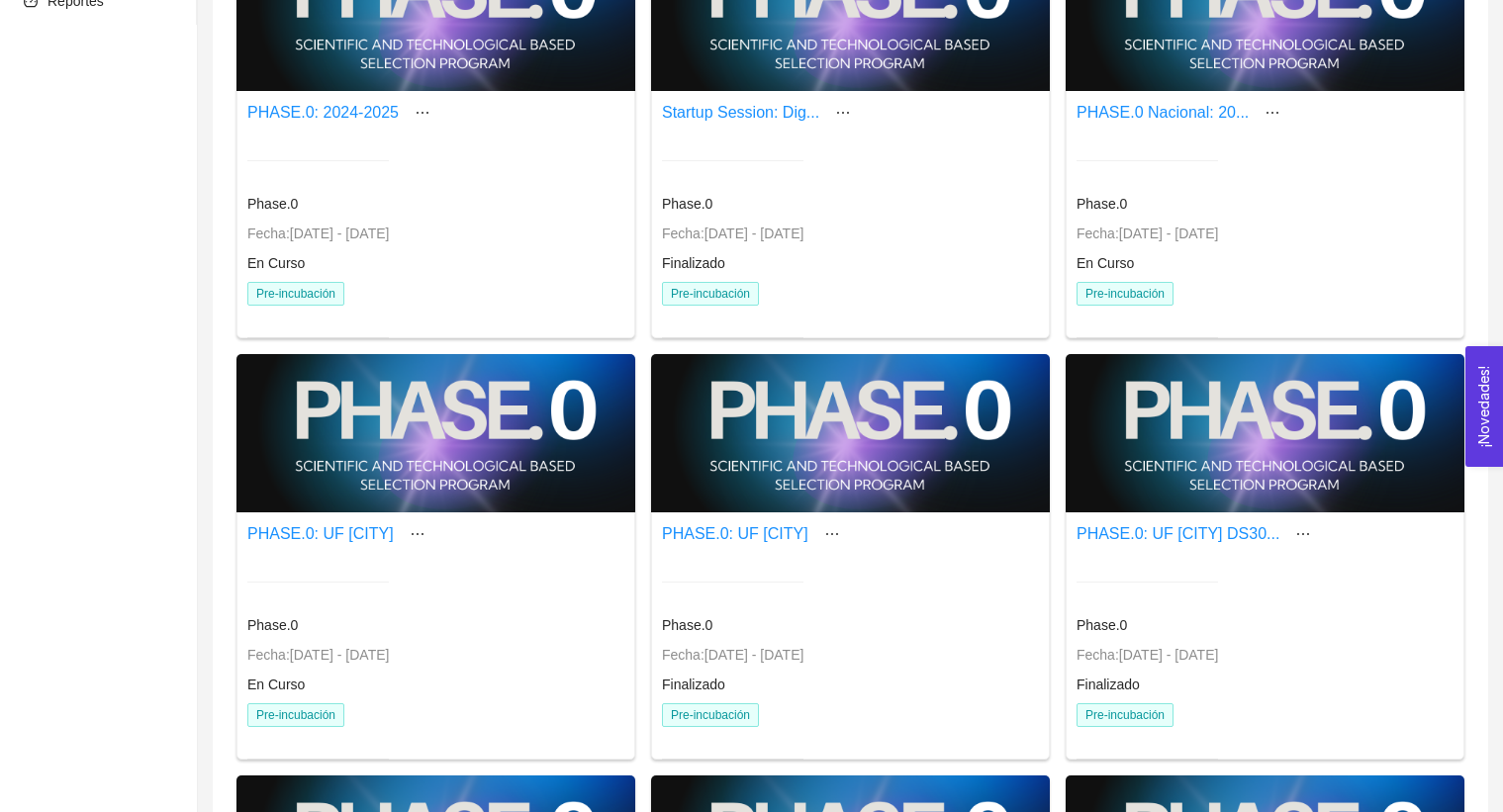 scroll, scrollTop: 424, scrollLeft: 0, axis: vertical 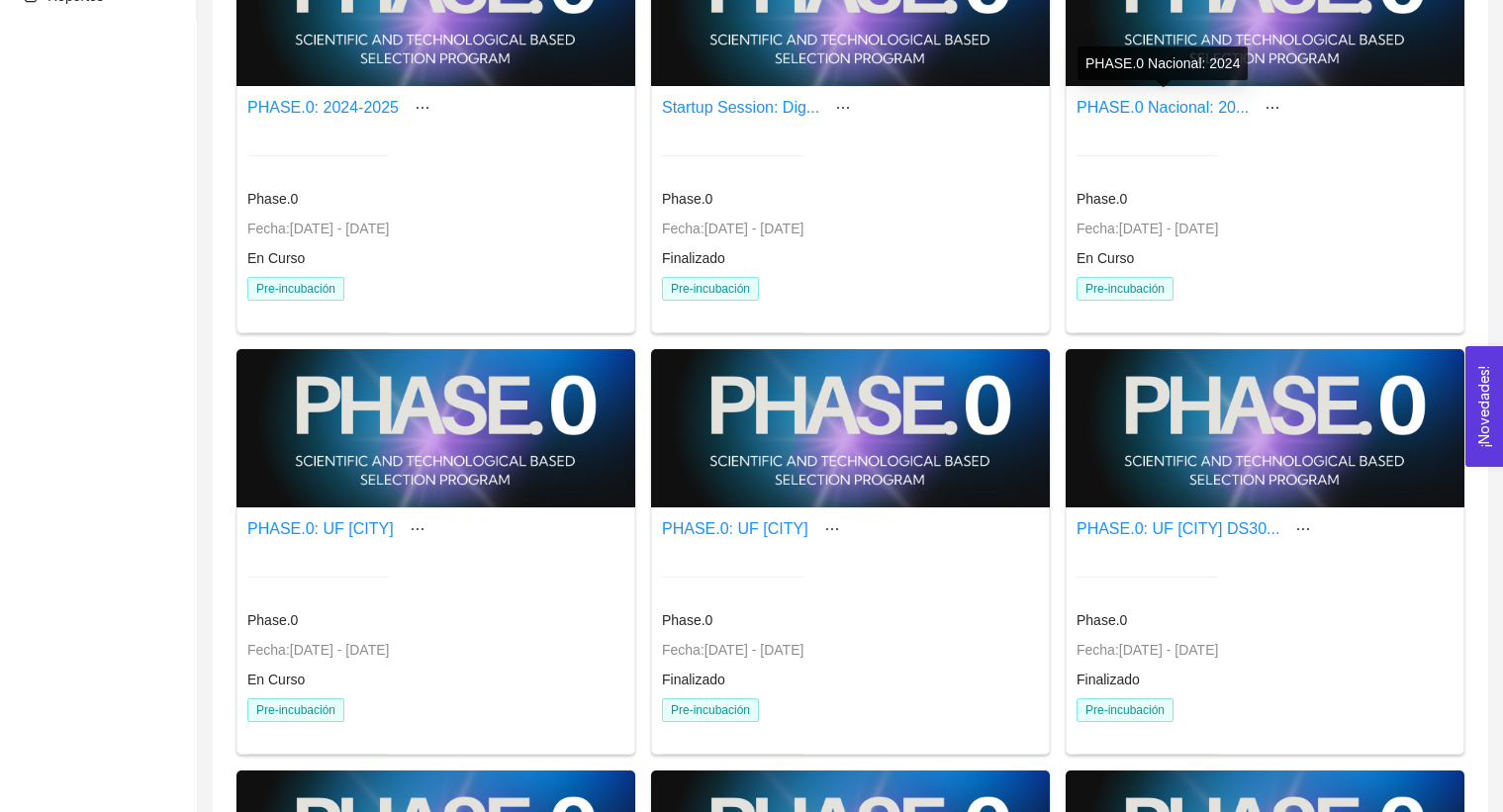 click on "PHASE.0 Nacional: 2024" at bounding box center [1163, 63] 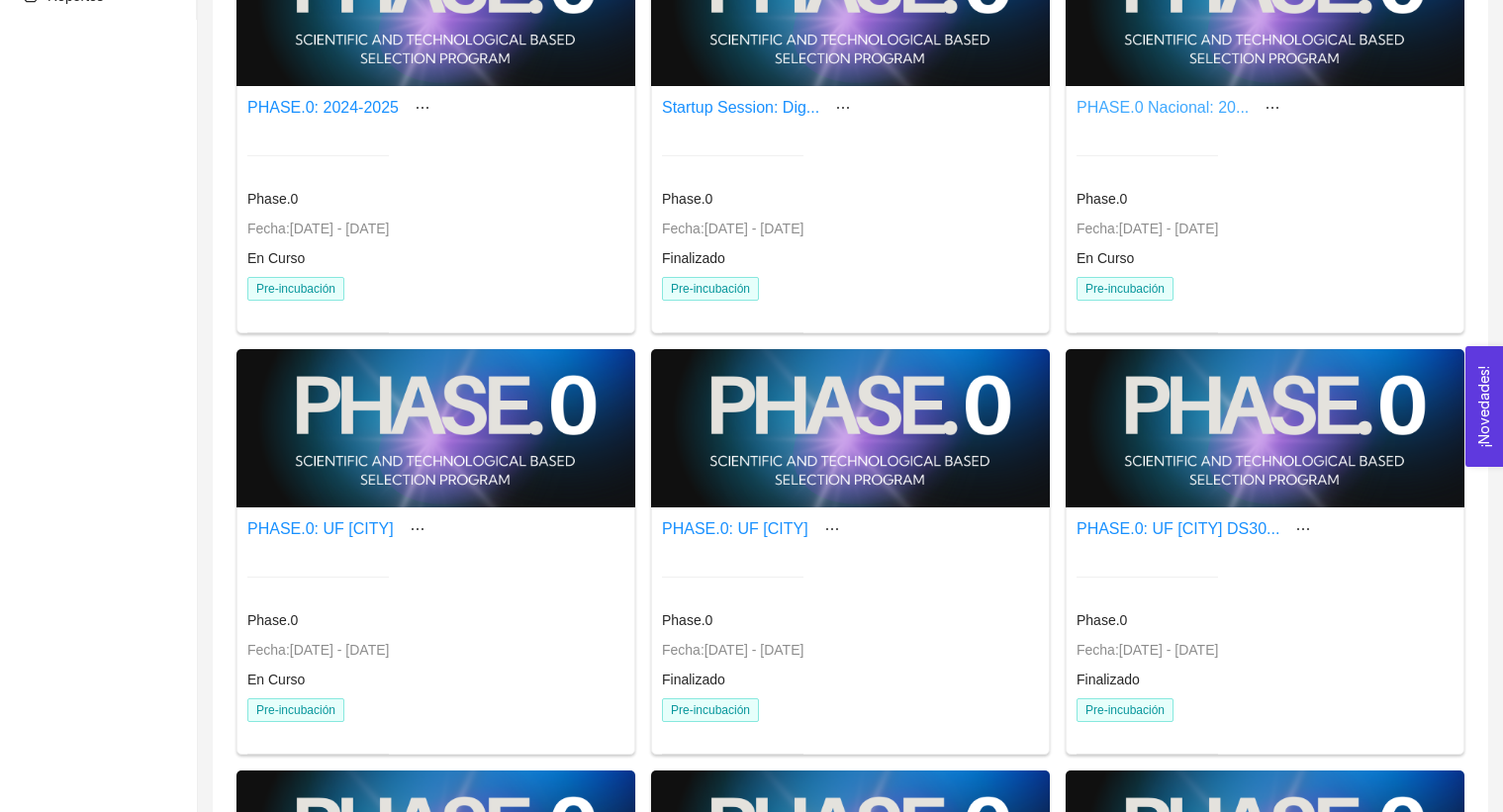 click on "PHASE.0 Nacional: 20..." at bounding box center [1163, 107] 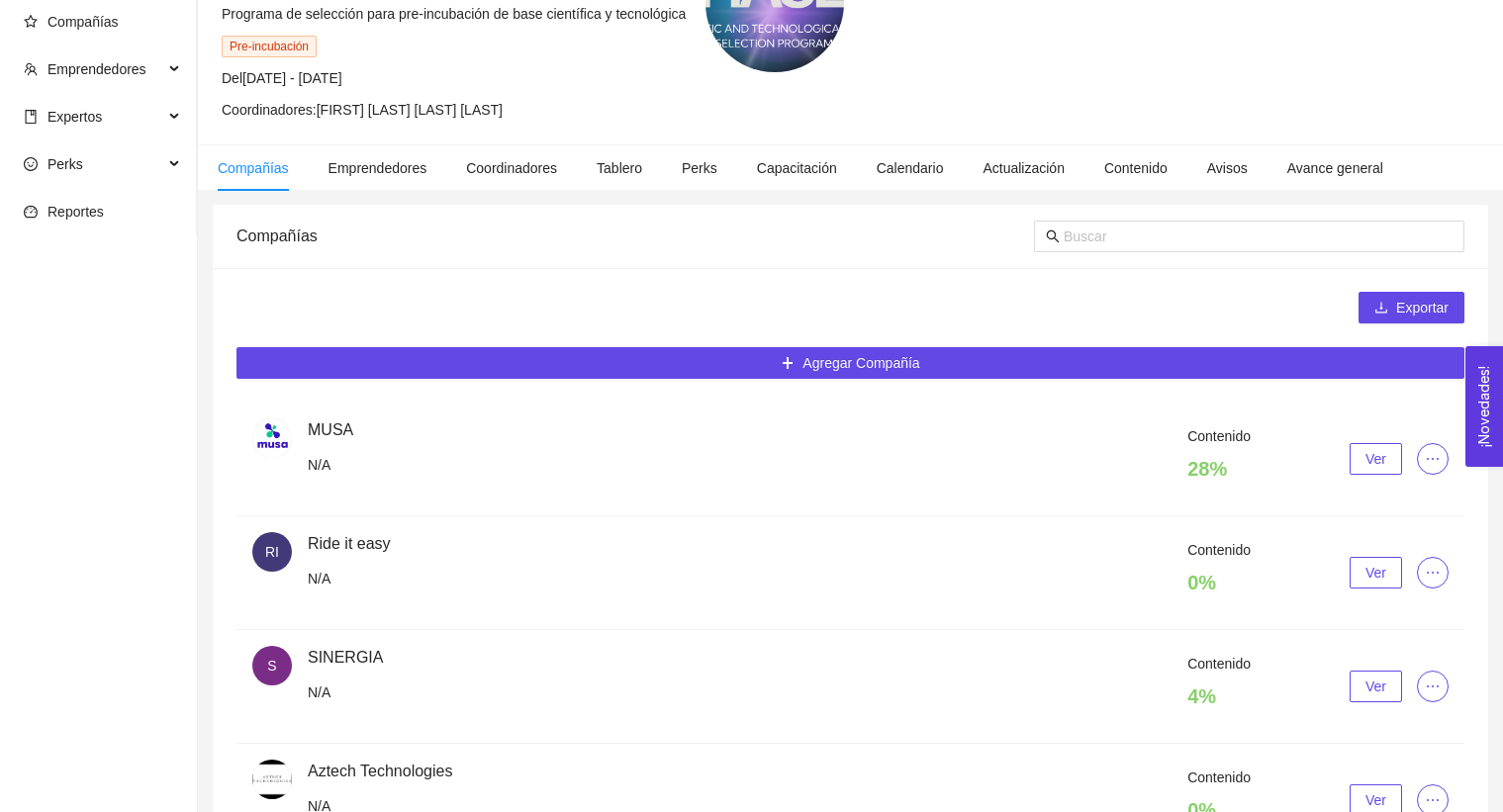 scroll, scrollTop: 424, scrollLeft: 0, axis: vertical 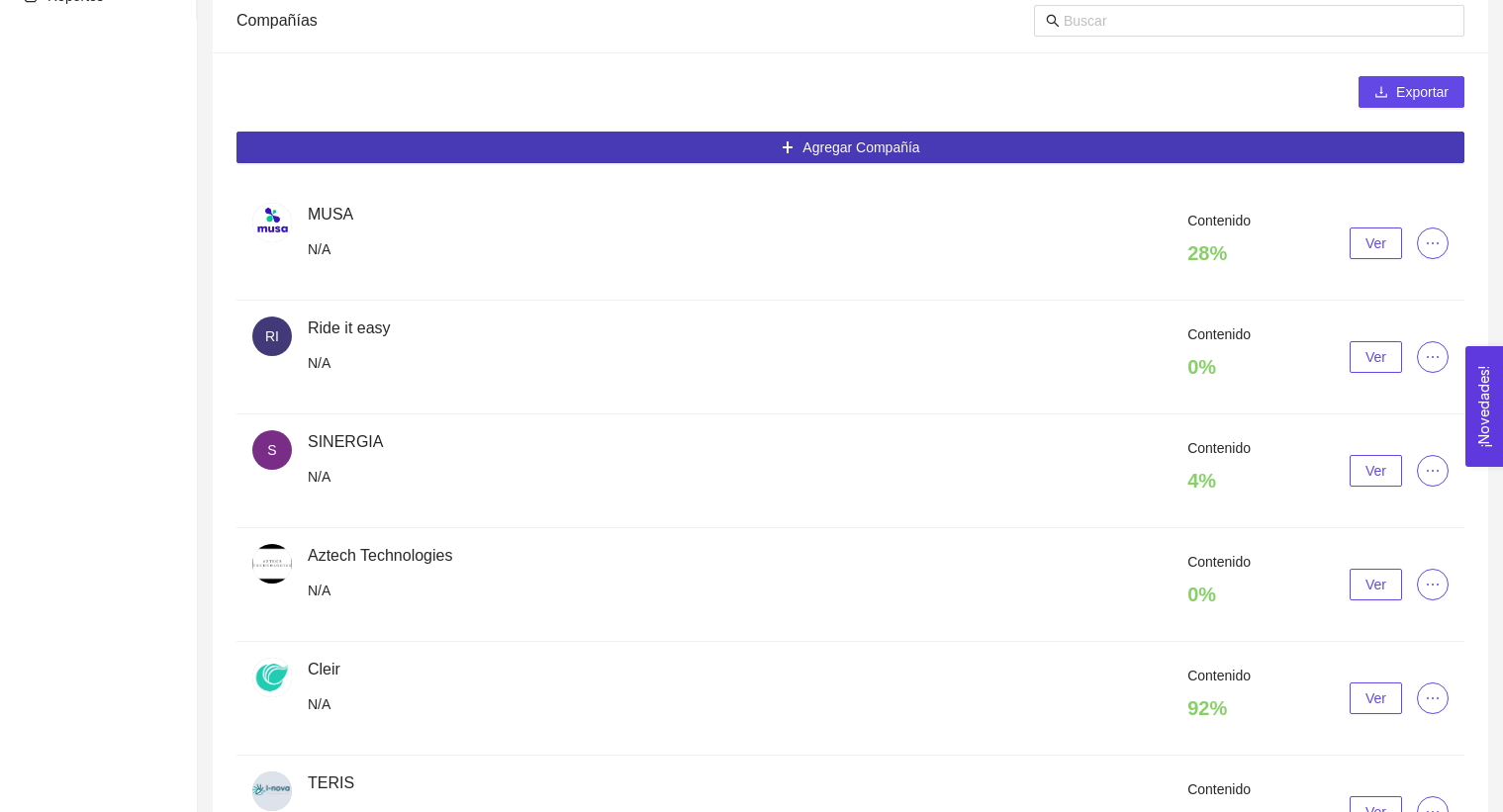 click on "Agregar Compañía" at bounding box center [861, 147] 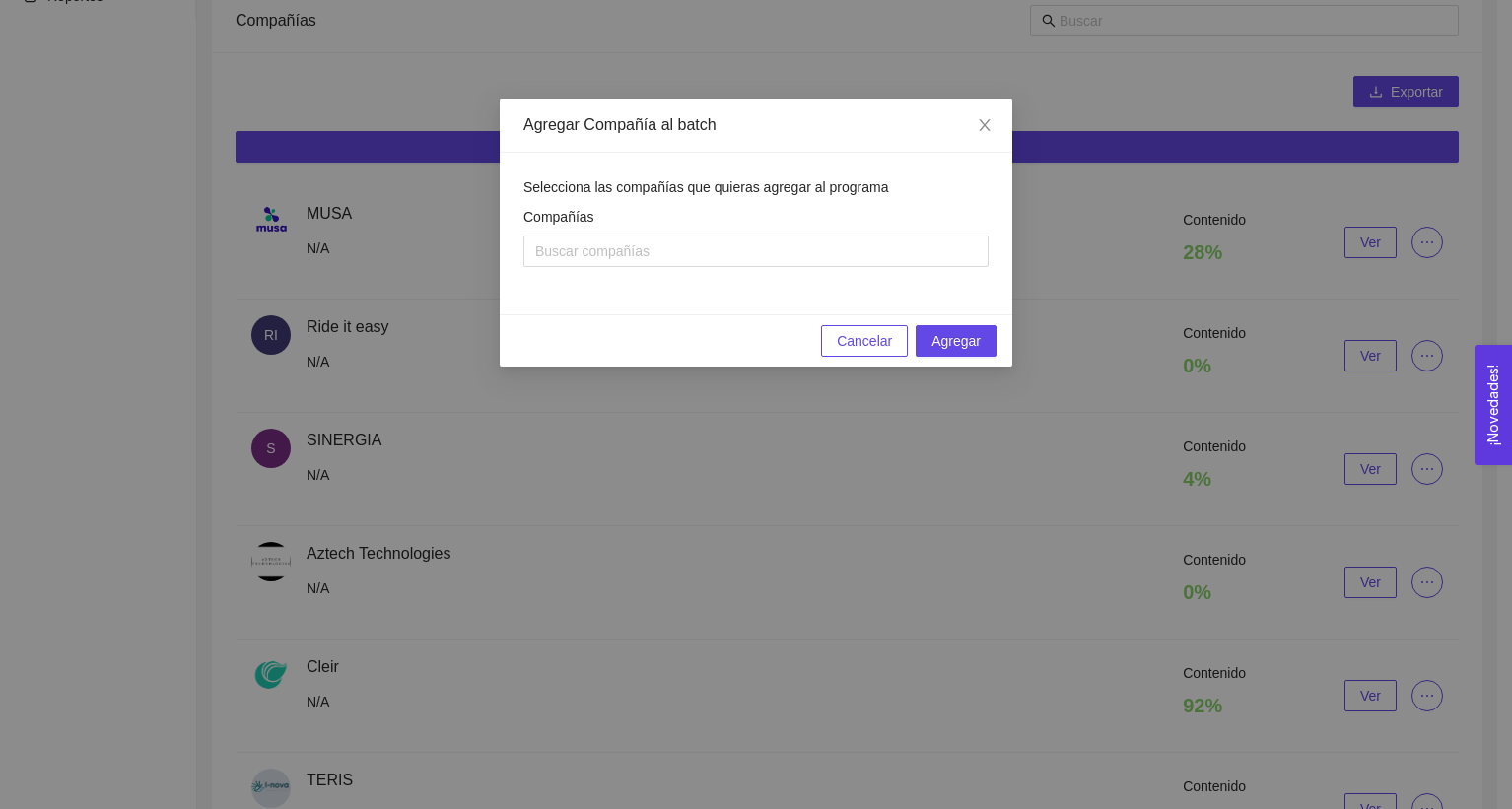 click on "Compañías" at bounding box center (756, 221) 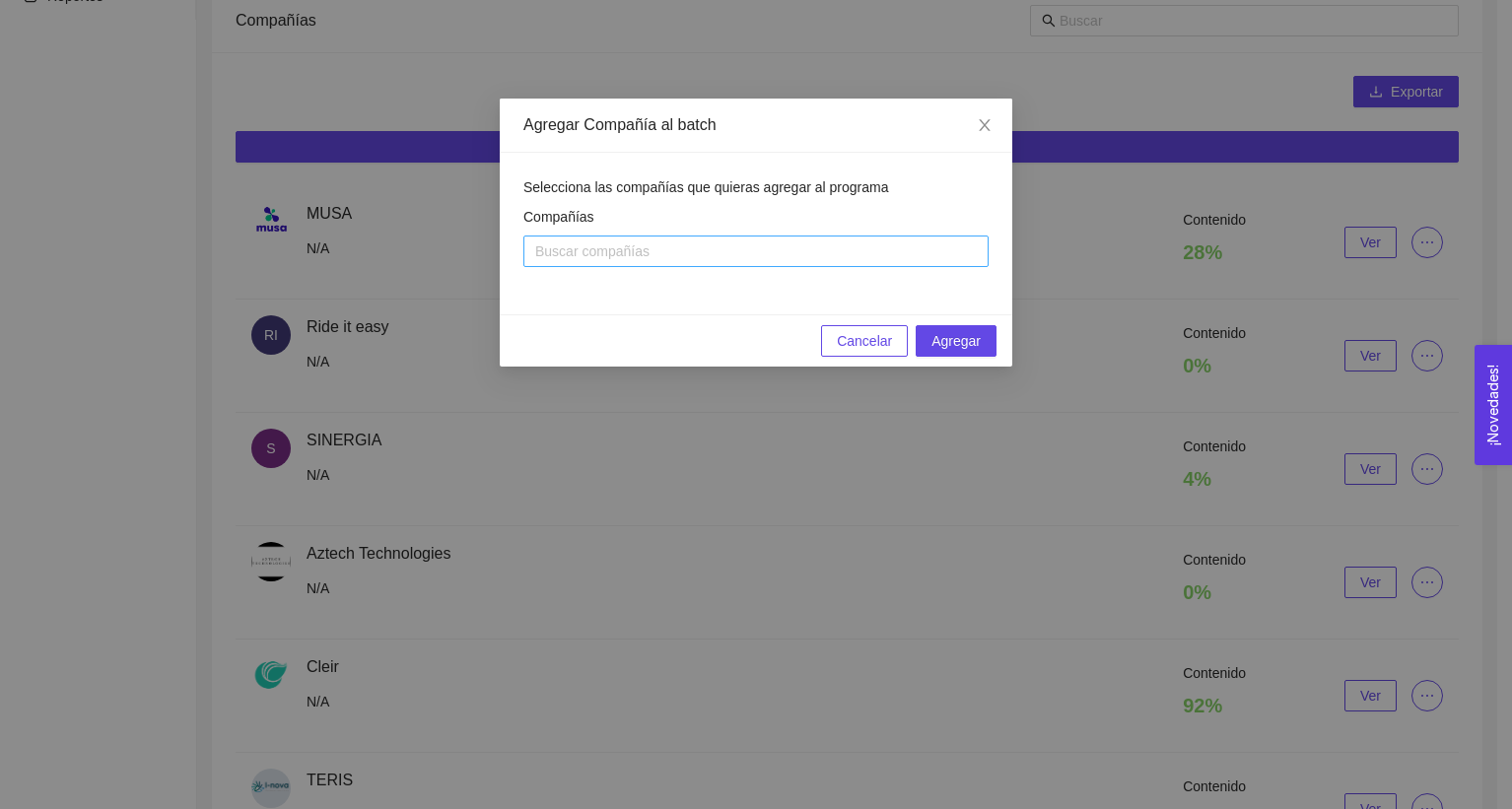 click at bounding box center (756, 251) 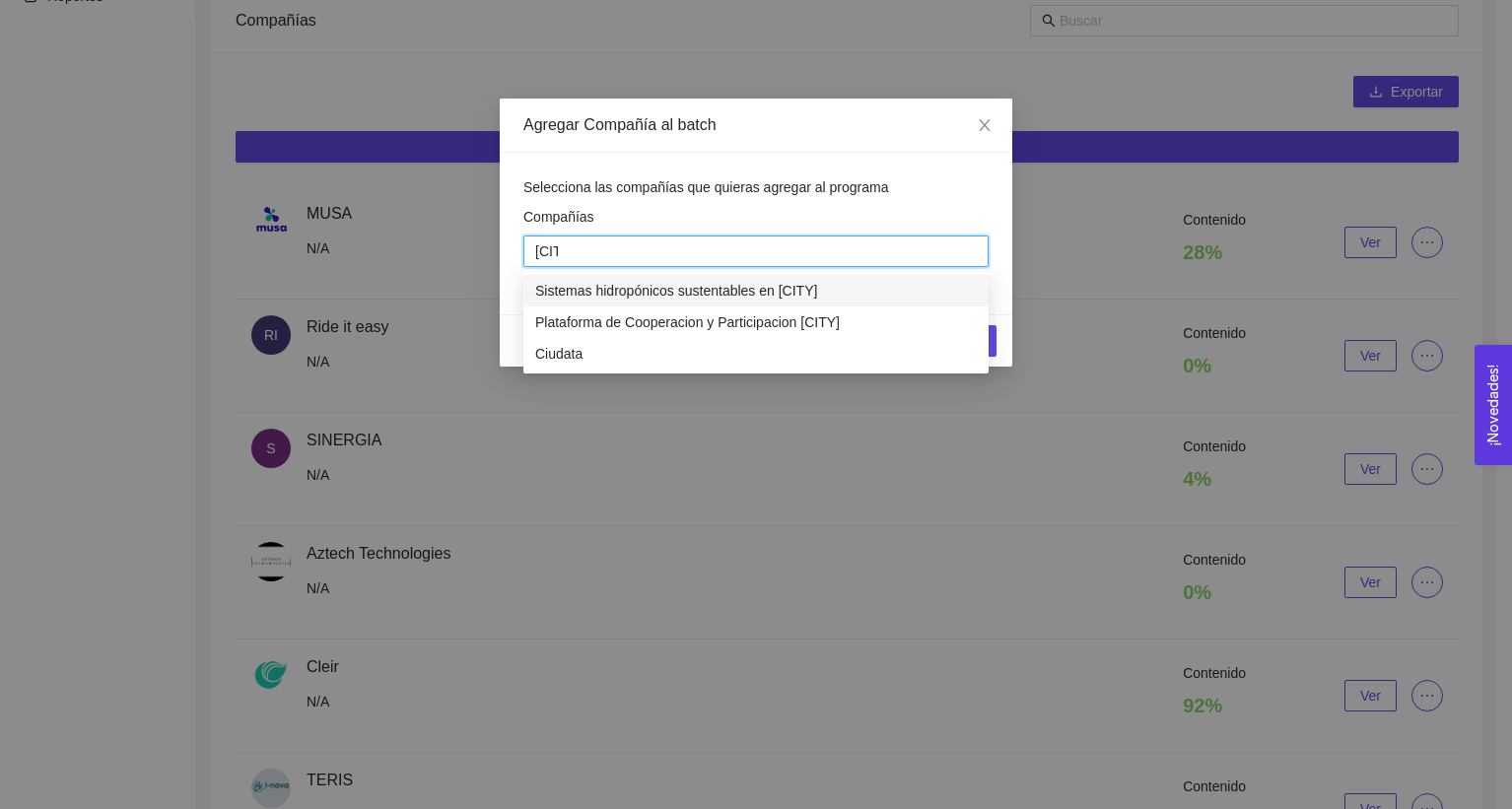 type on "[CITY]" 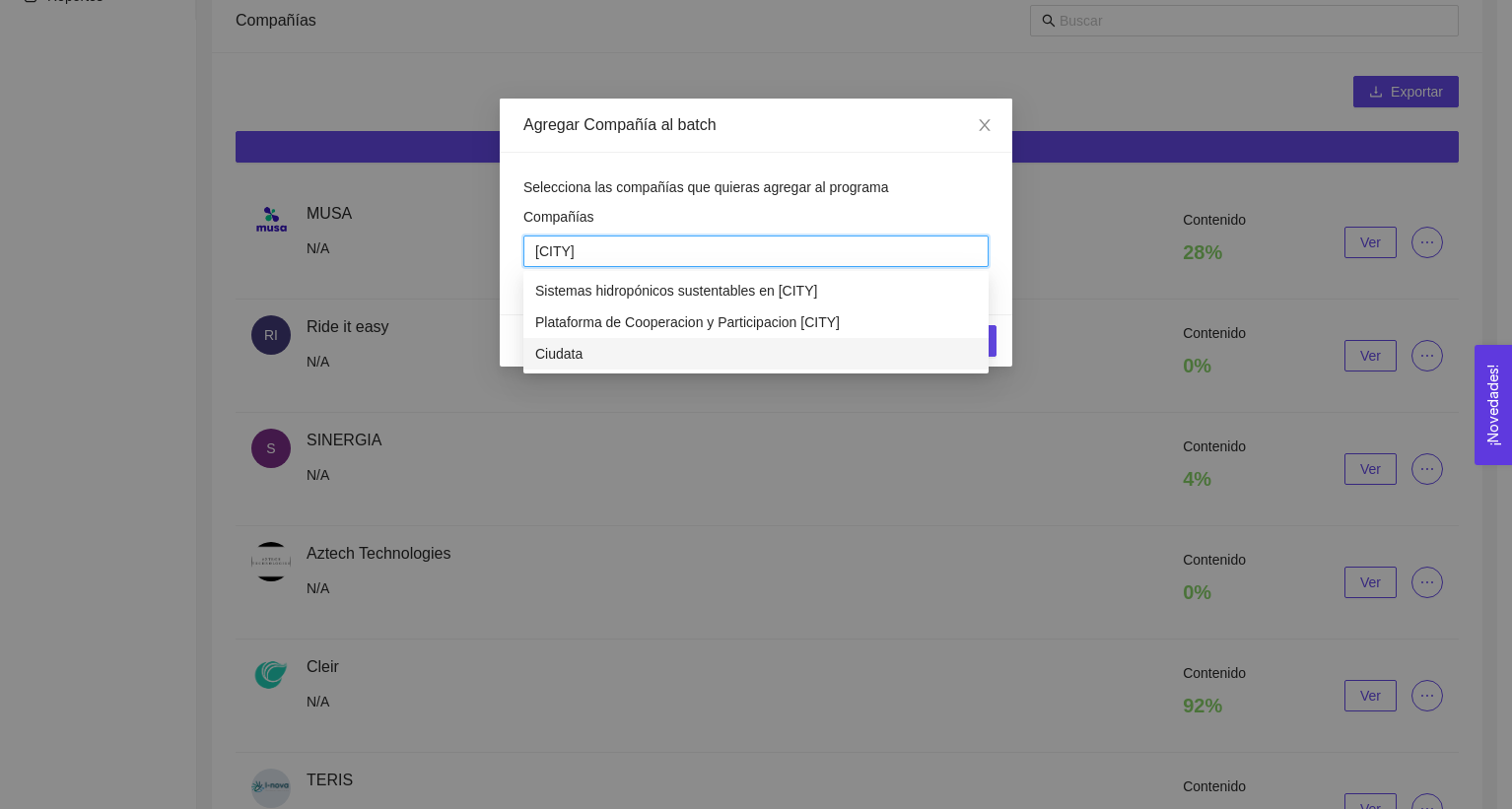 click on "Ciudata" at bounding box center [756, 354] 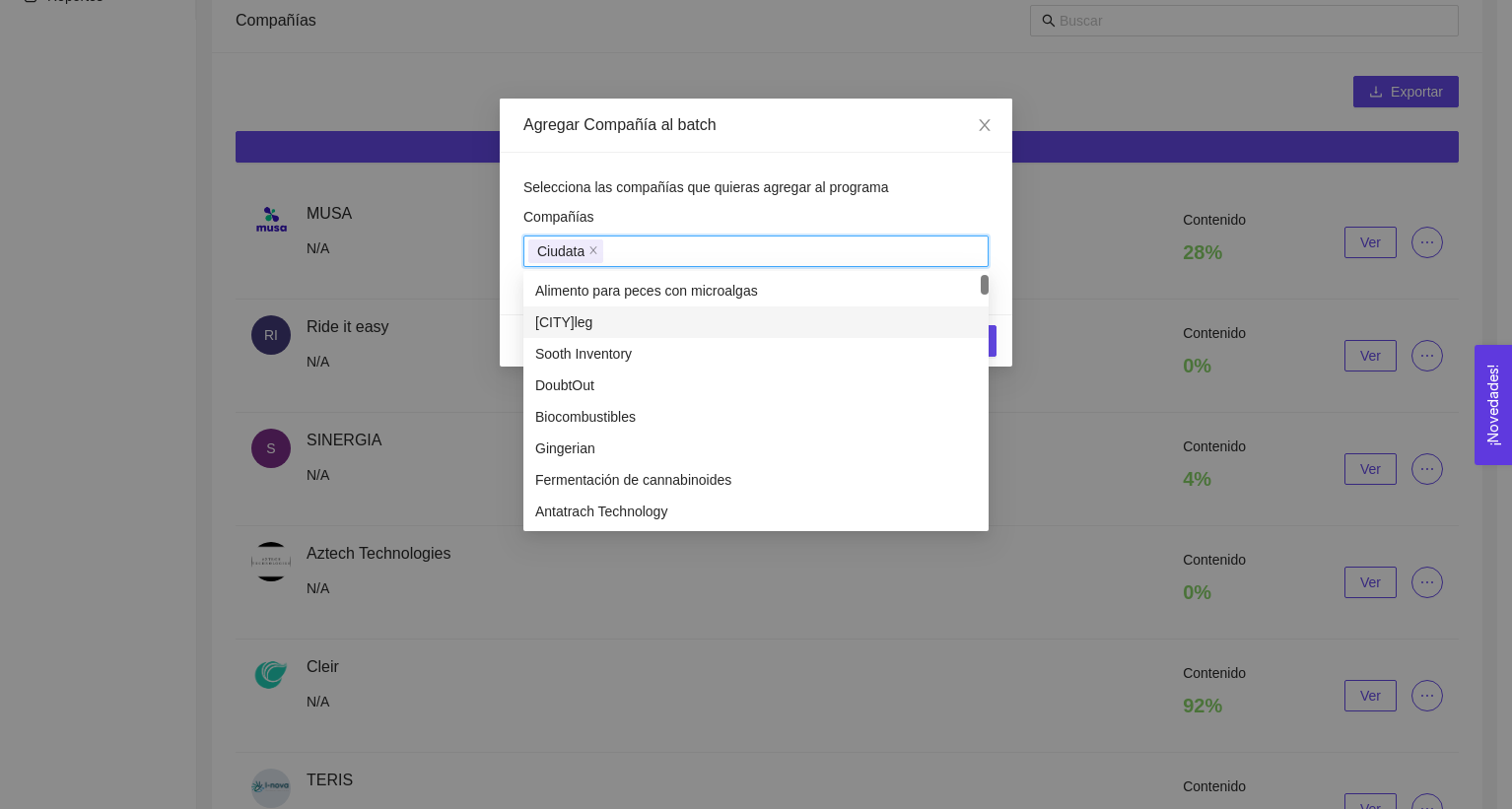 drag, startPoint x: 713, startPoint y: 215, endPoint x: 946, endPoint y: 375, distance: 282.64642 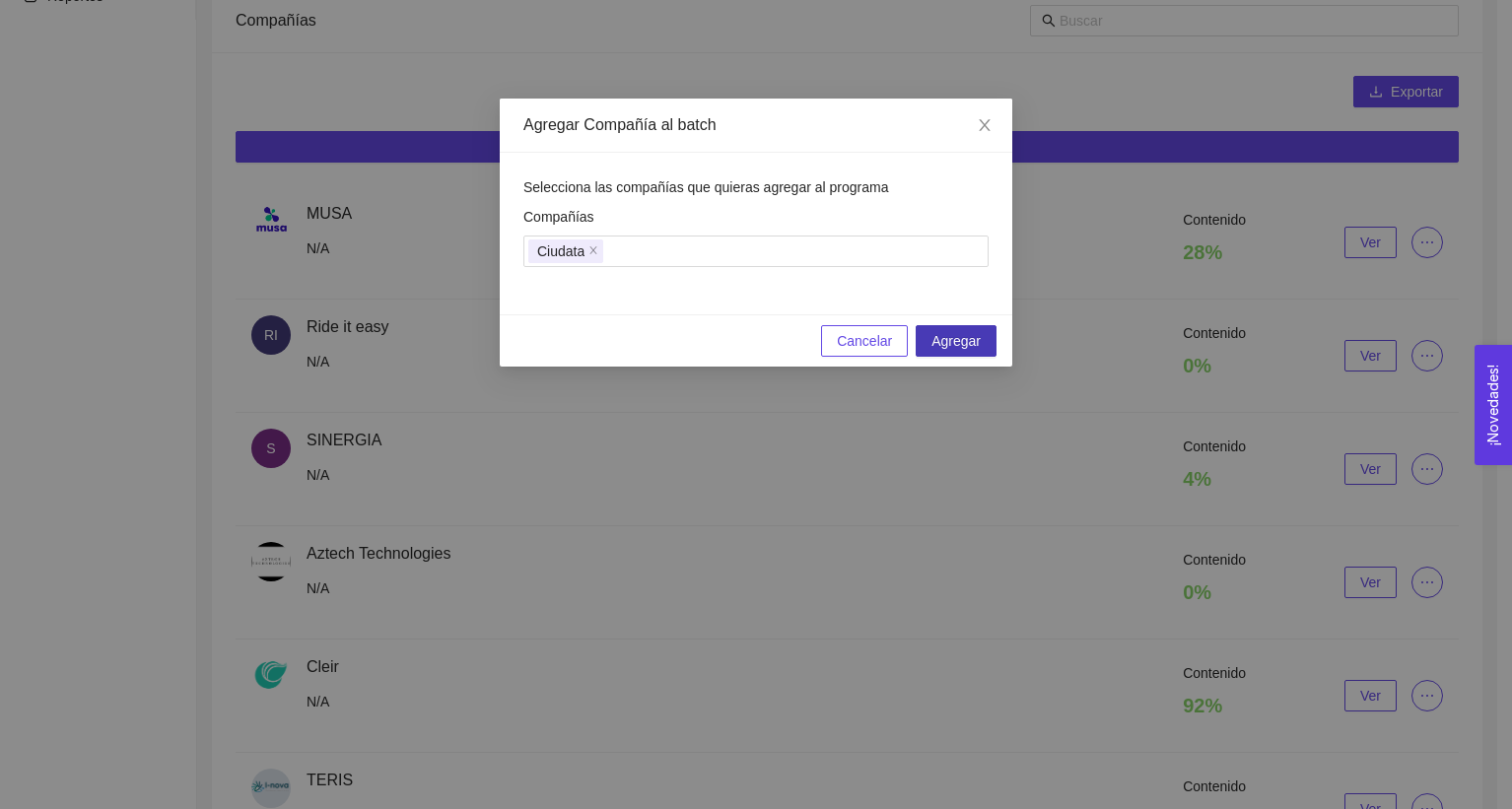 click on "Agregar" at bounding box center (956, 341) 